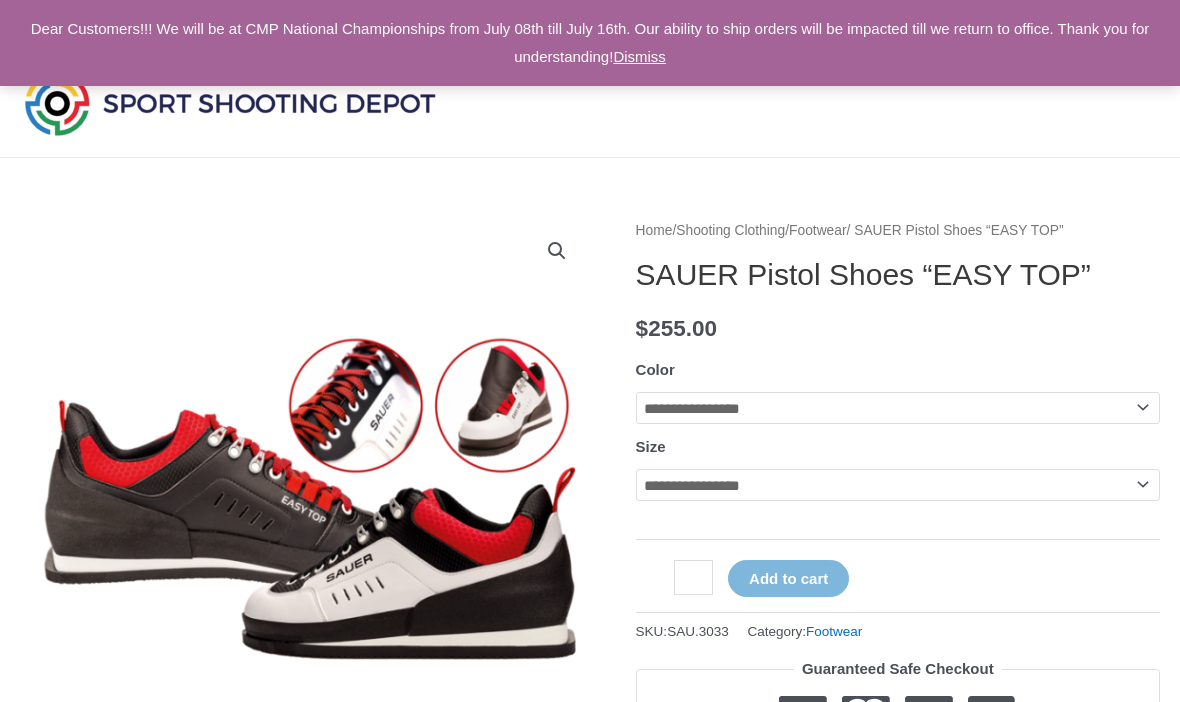 scroll, scrollTop: 0, scrollLeft: 0, axis: both 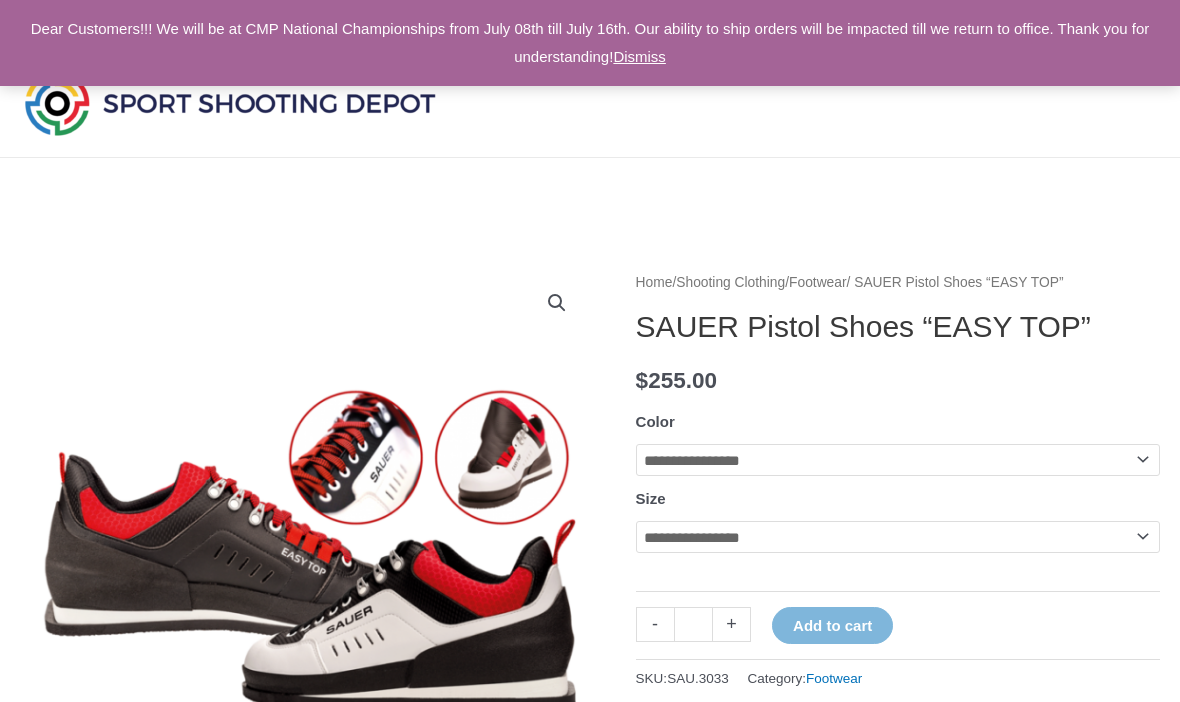 click on "**********" 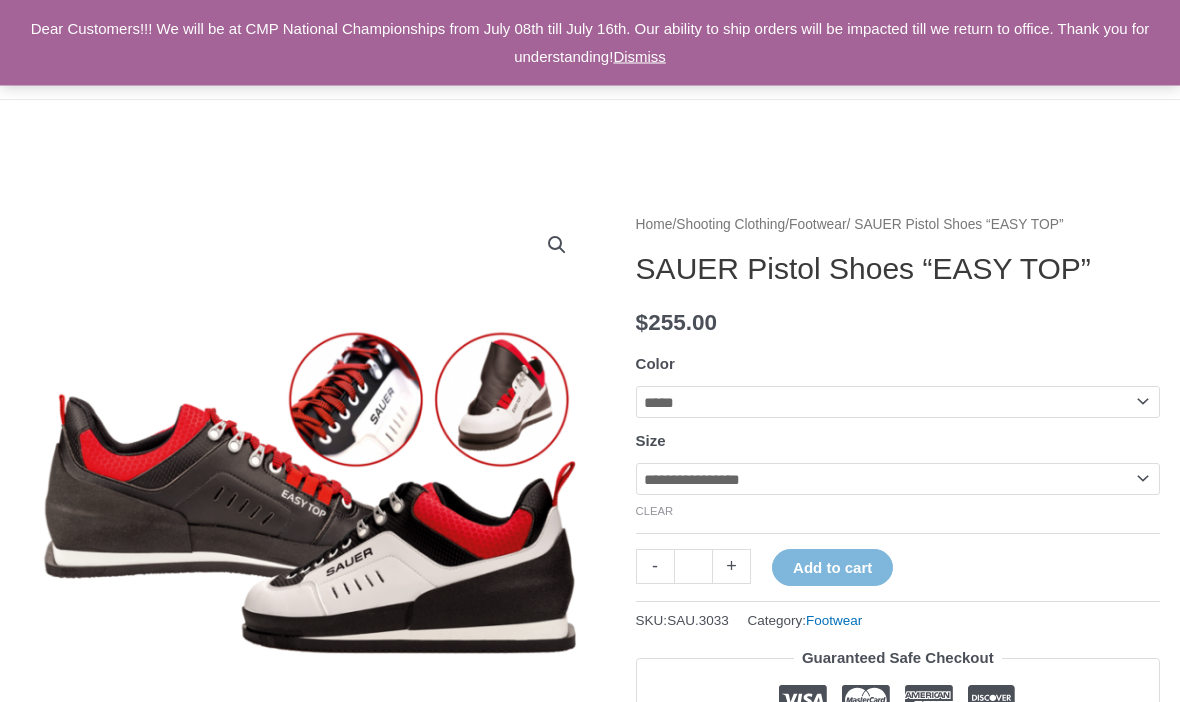 click on "**********" 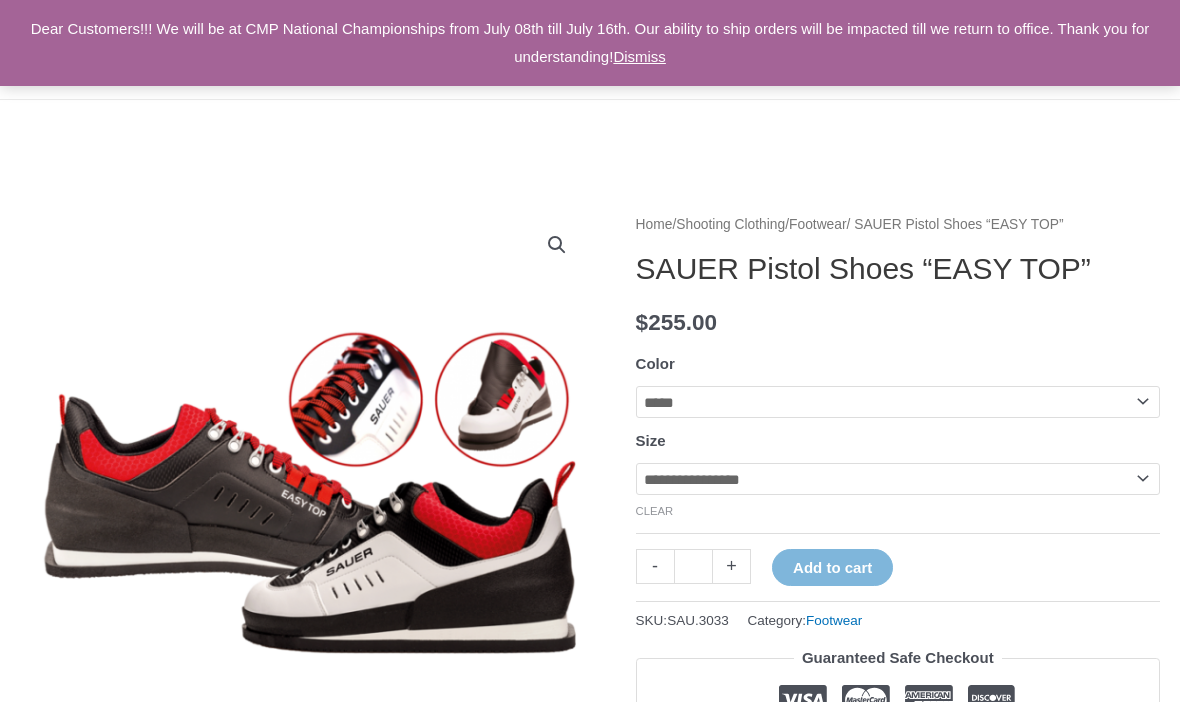 select on "**" 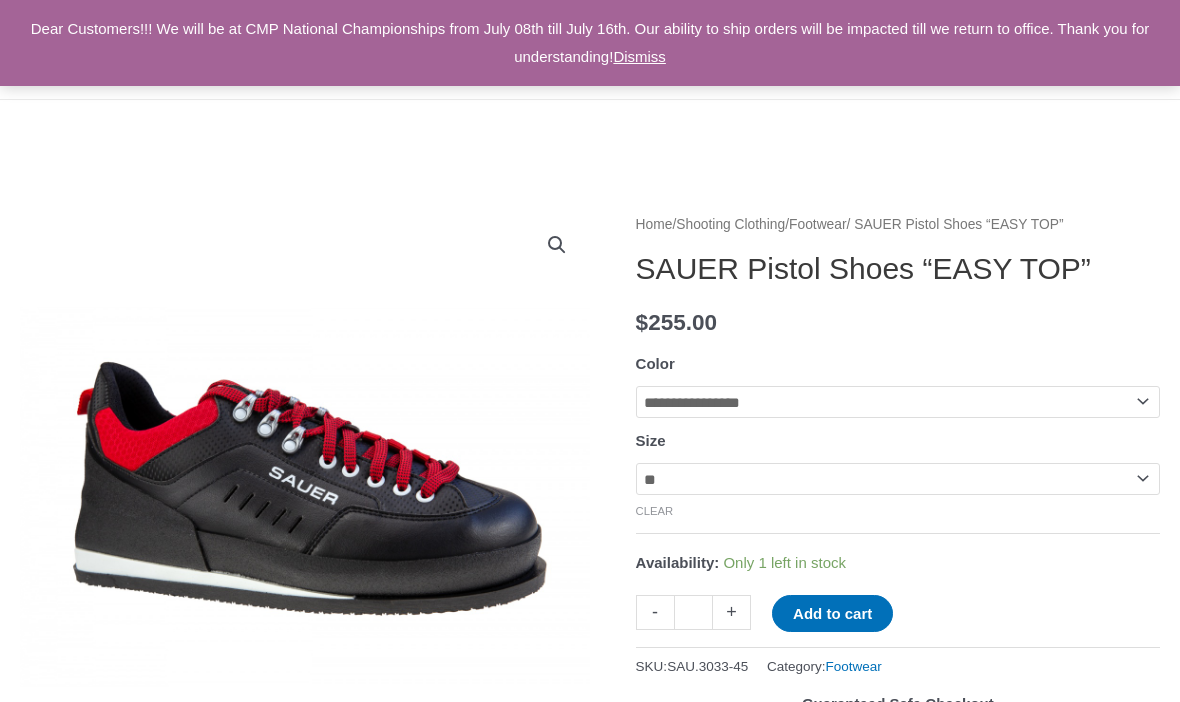click on "**********" 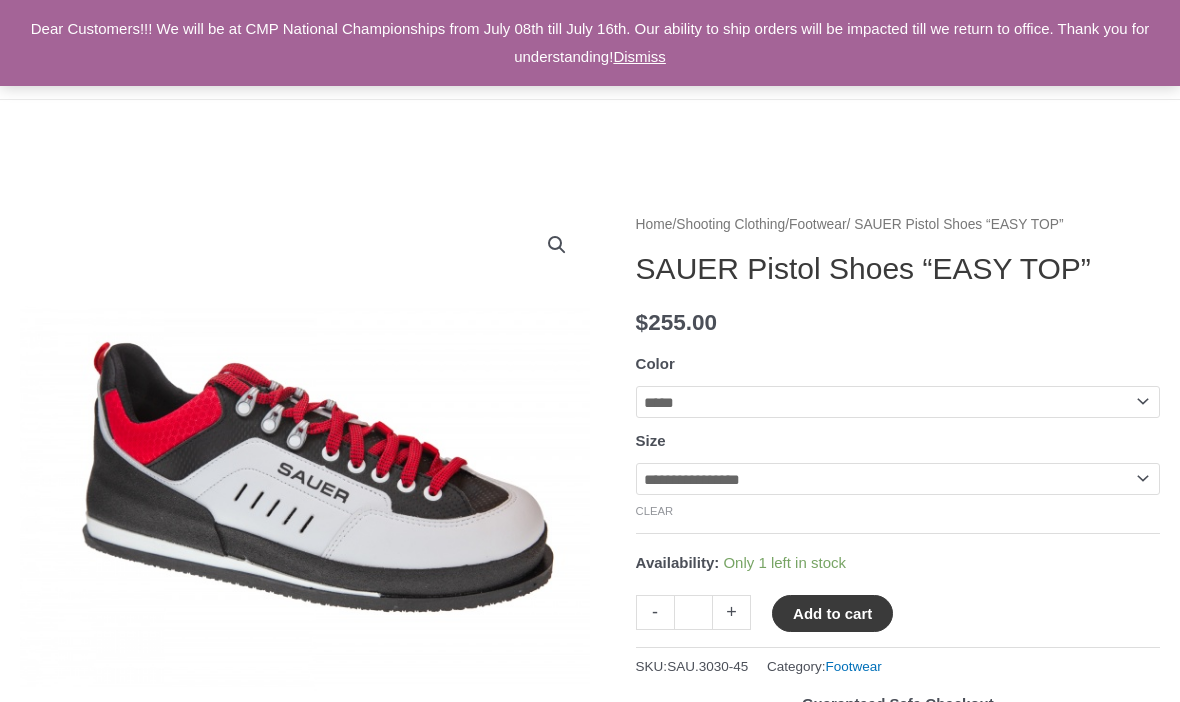 click on "Add to cart" 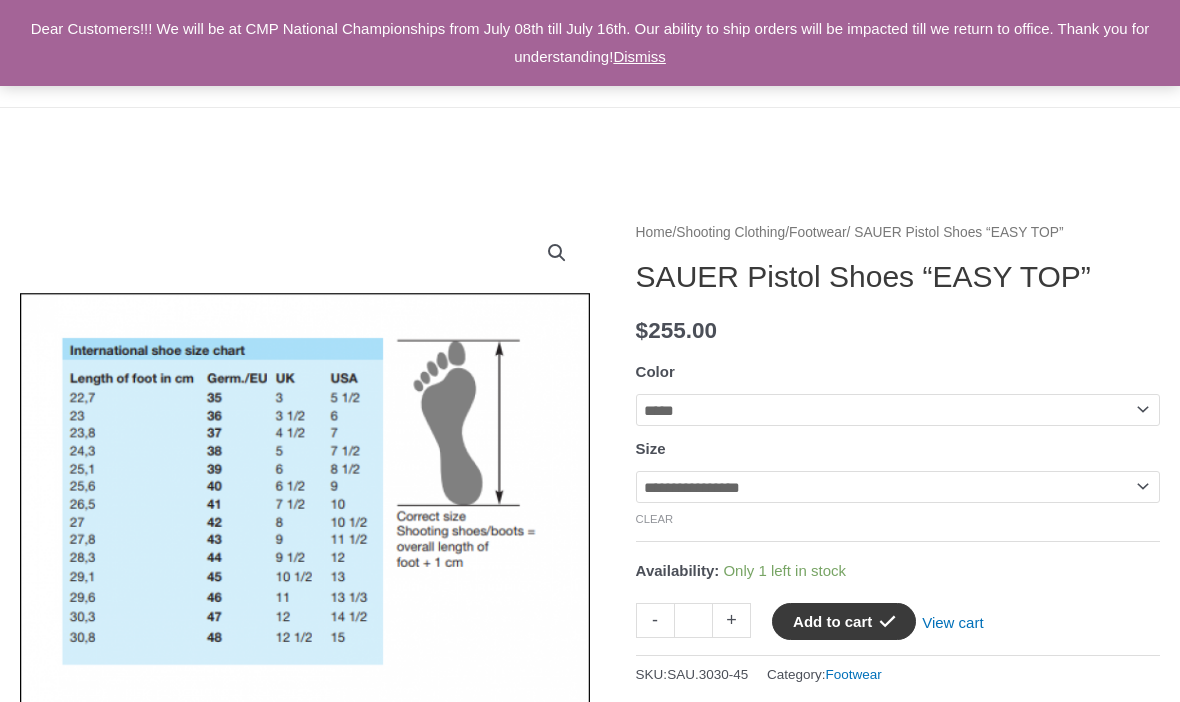 scroll, scrollTop: 0, scrollLeft: 0, axis: both 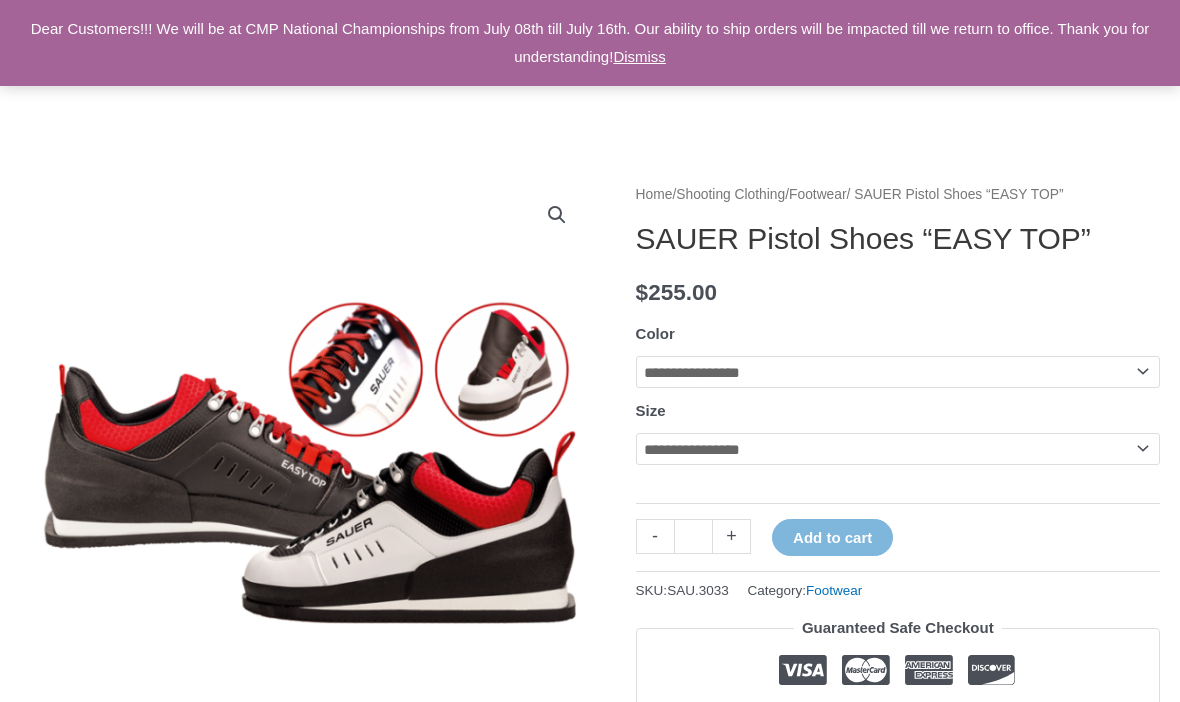 click on "**********" 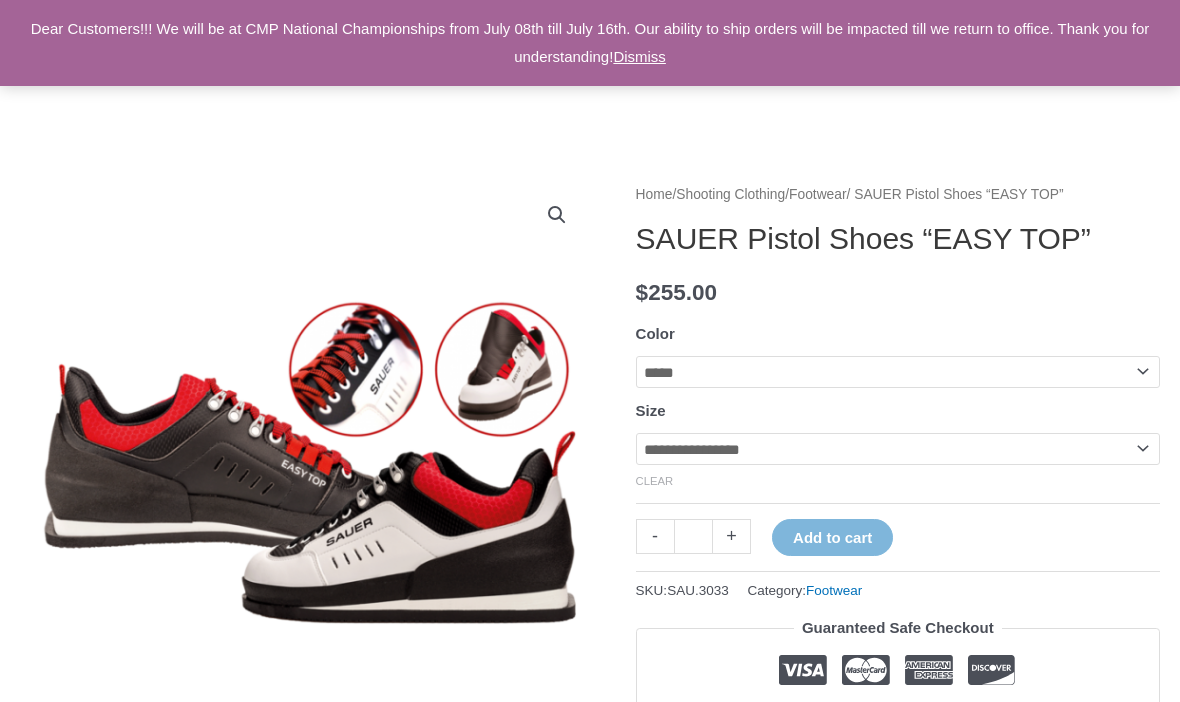click on "**********" 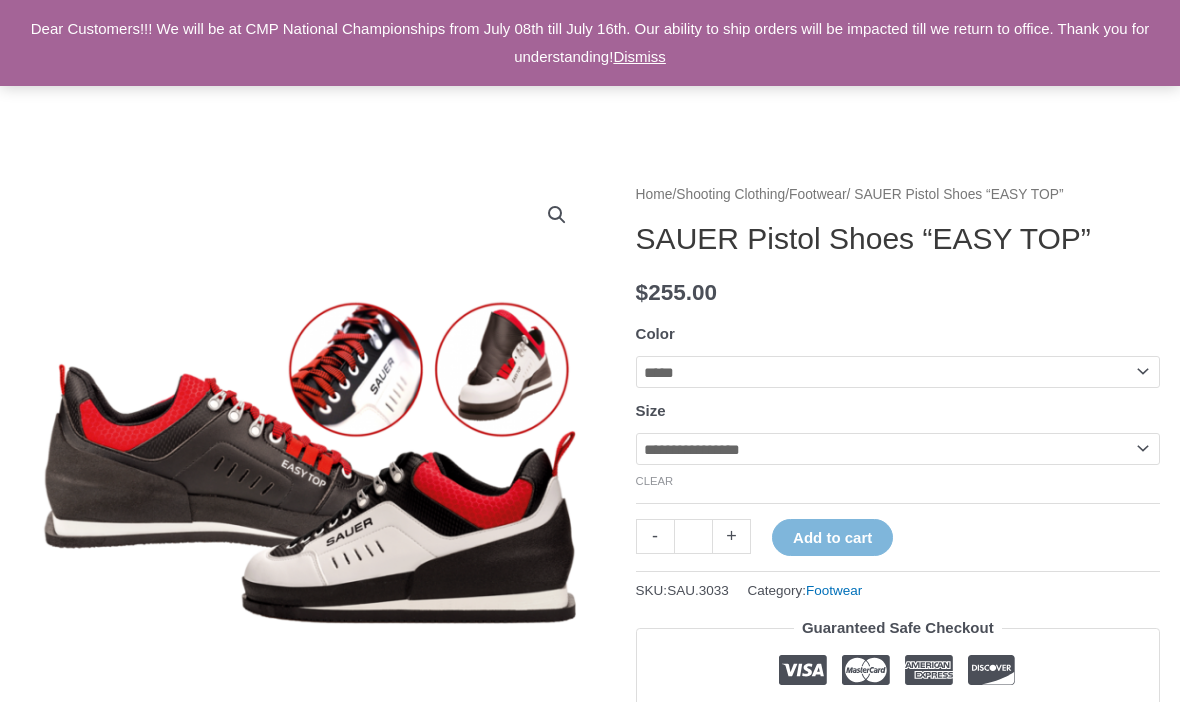 click on "**********" 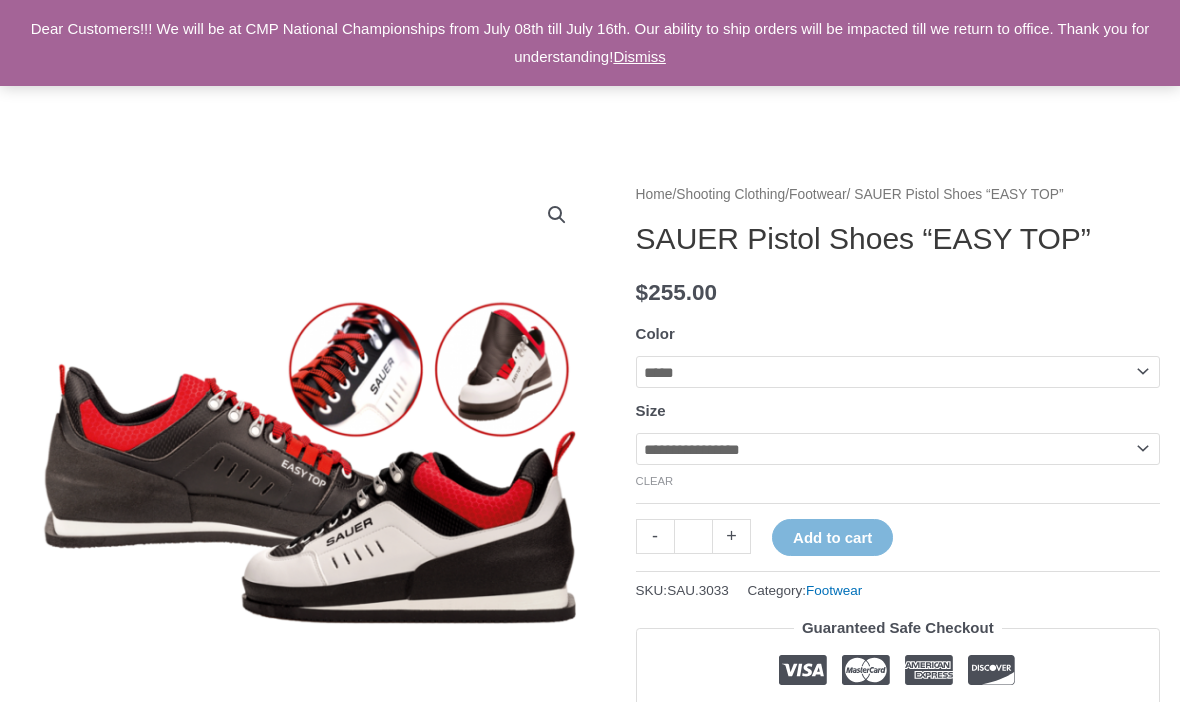 select on "**" 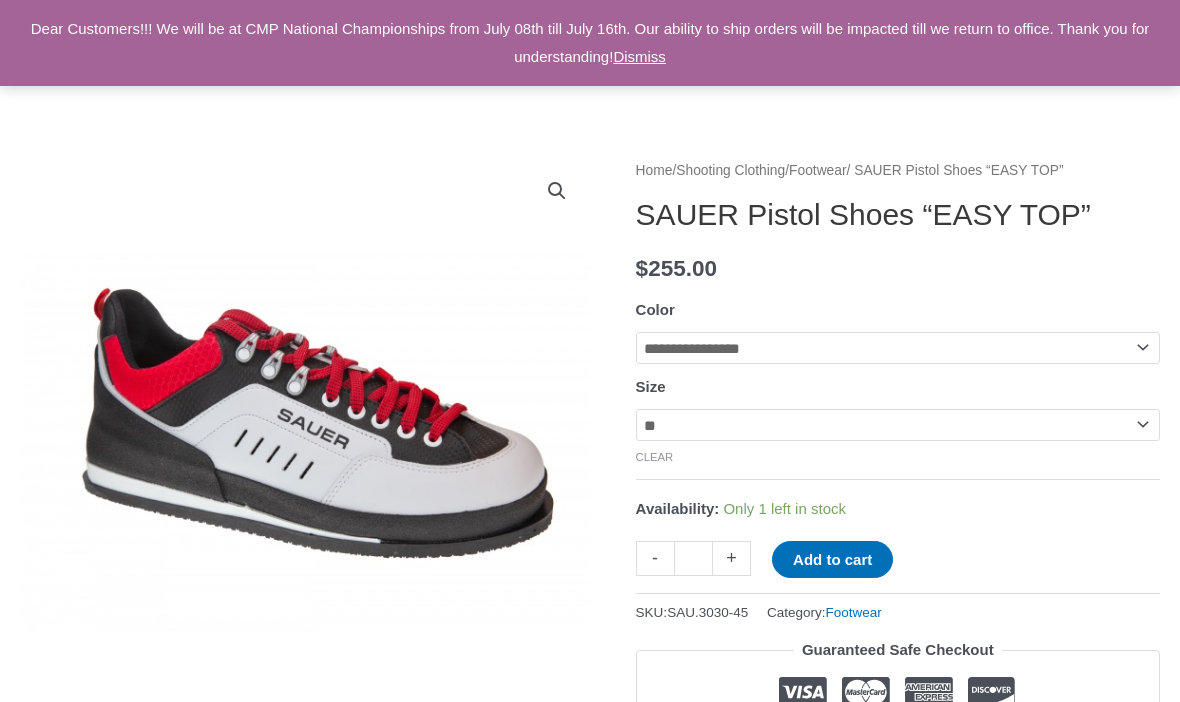 scroll, scrollTop: 129, scrollLeft: 0, axis: vertical 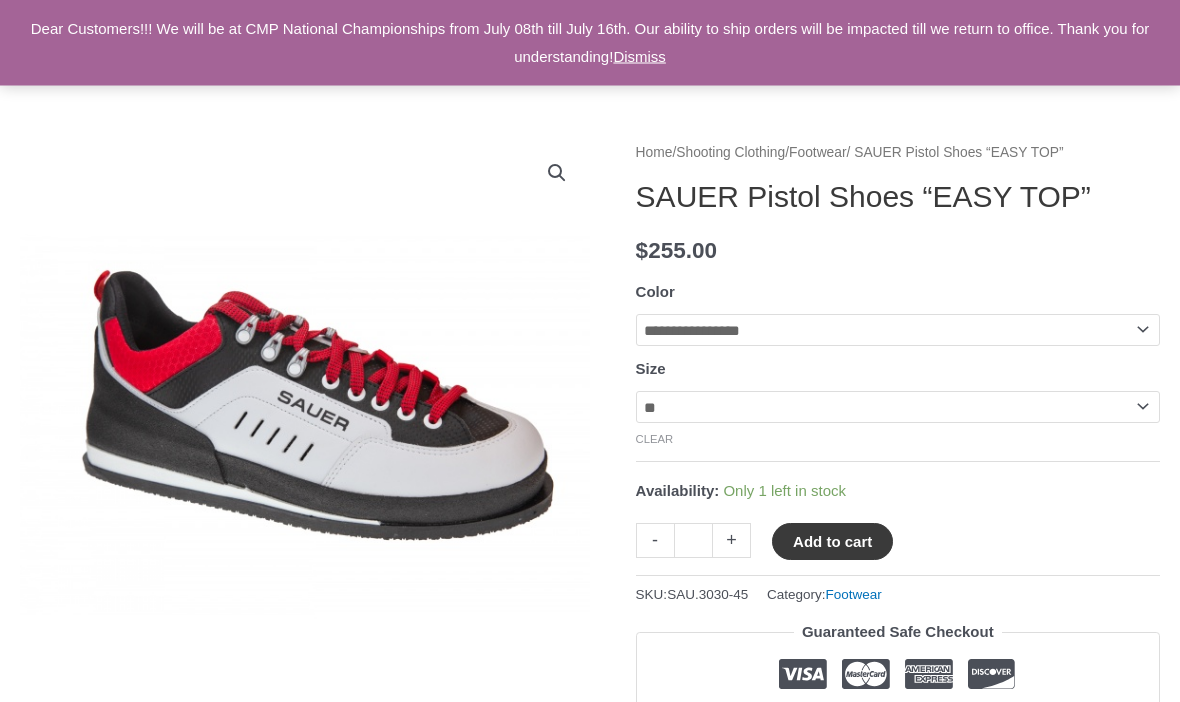 click on "Add to cart" 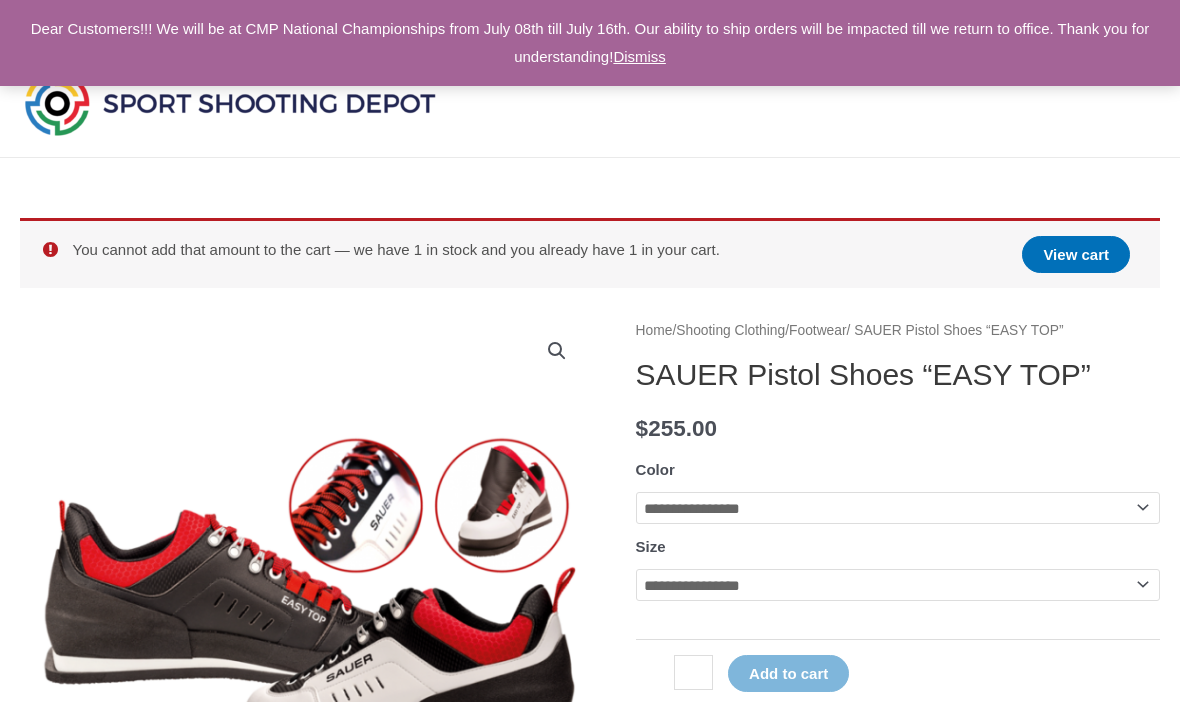 scroll, scrollTop: 298, scrollLeft: 0, axis: vertical 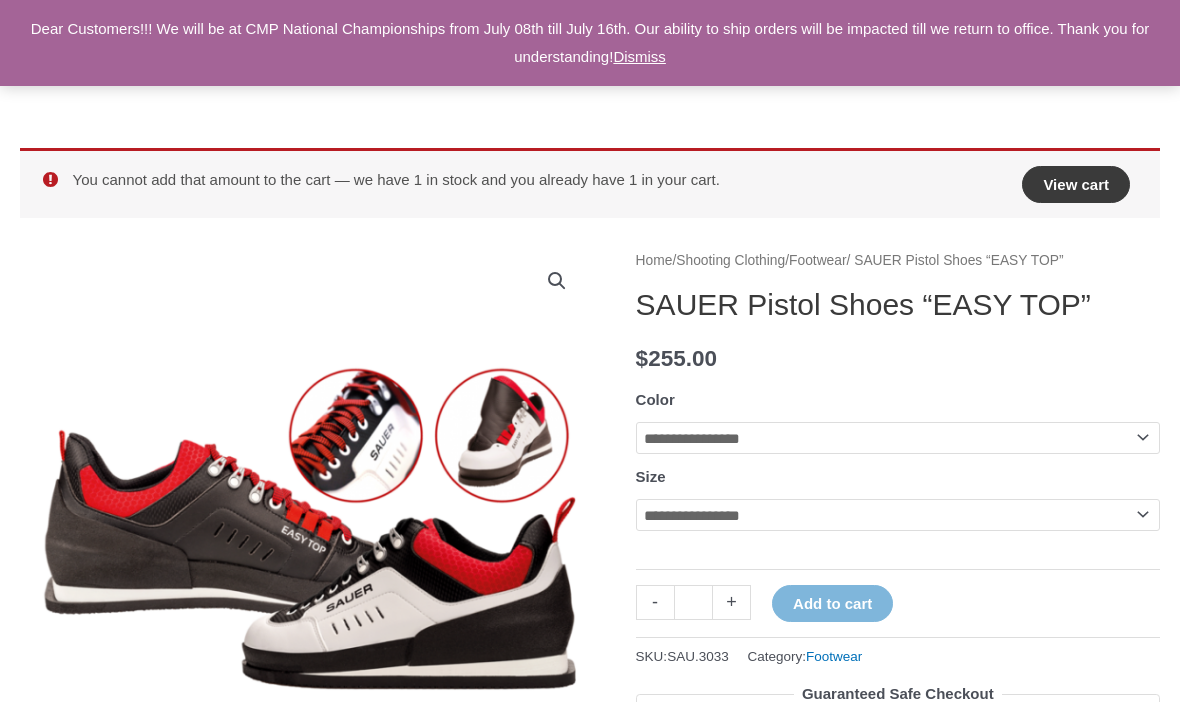 click on "View cart" at bounding box center (1076, 184) 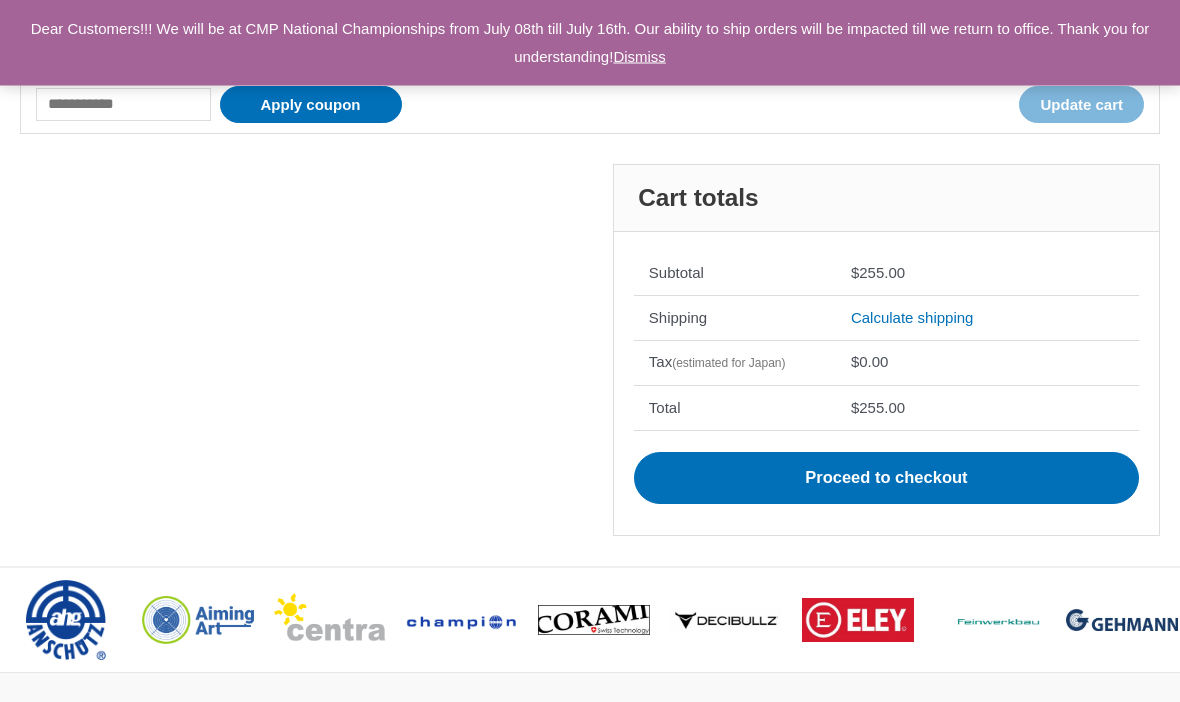 scroll, scrollTop: 445, scrollLeft: 0, axis: vertical 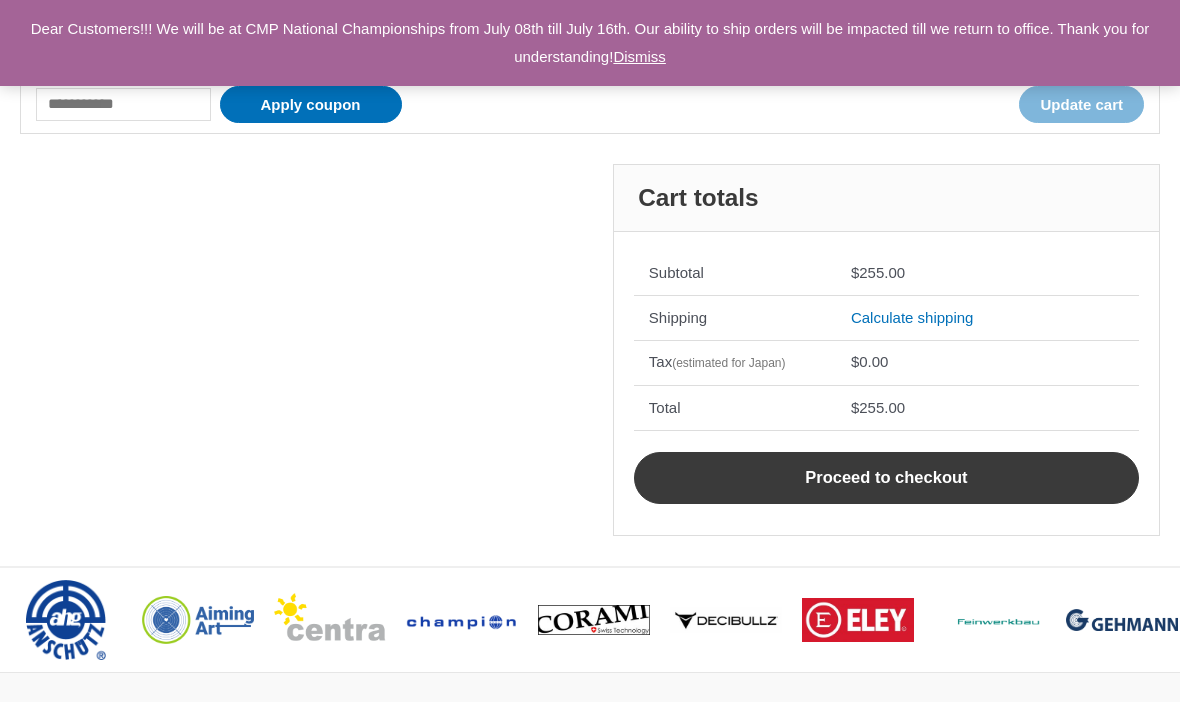 click on "Proceed to checkout" at bounding box center [886, 478] 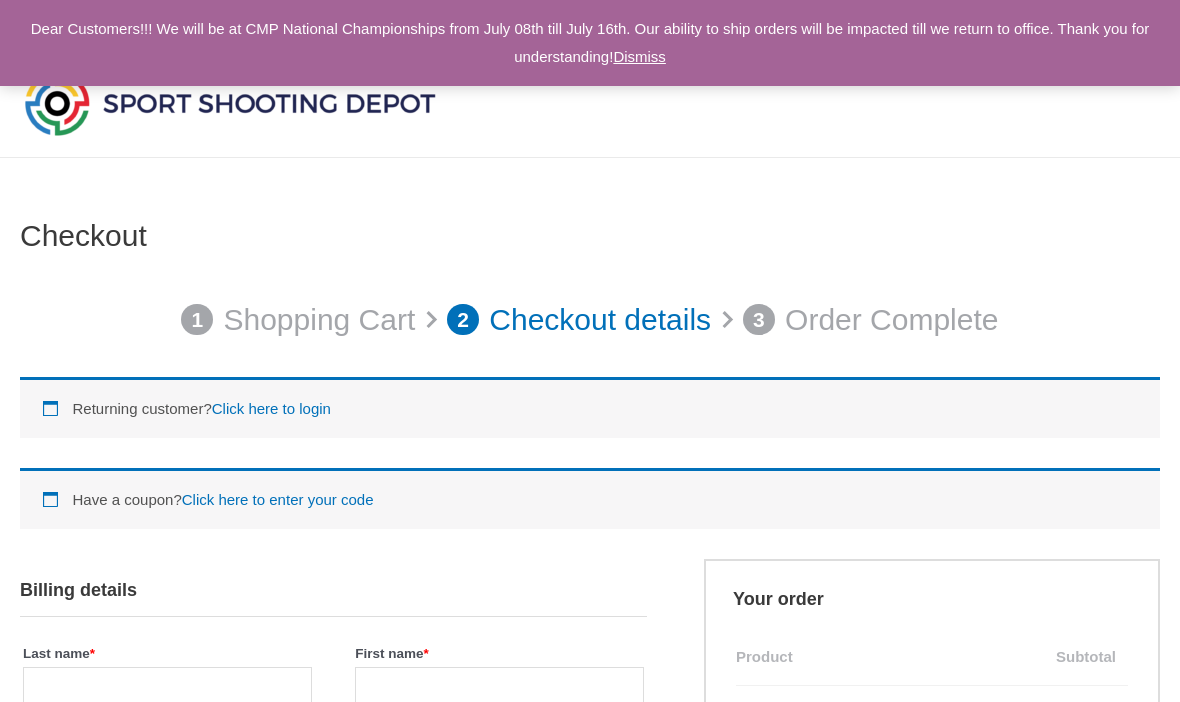 scroll, scrollTop: 0, scrollLeft: 0, axis: both 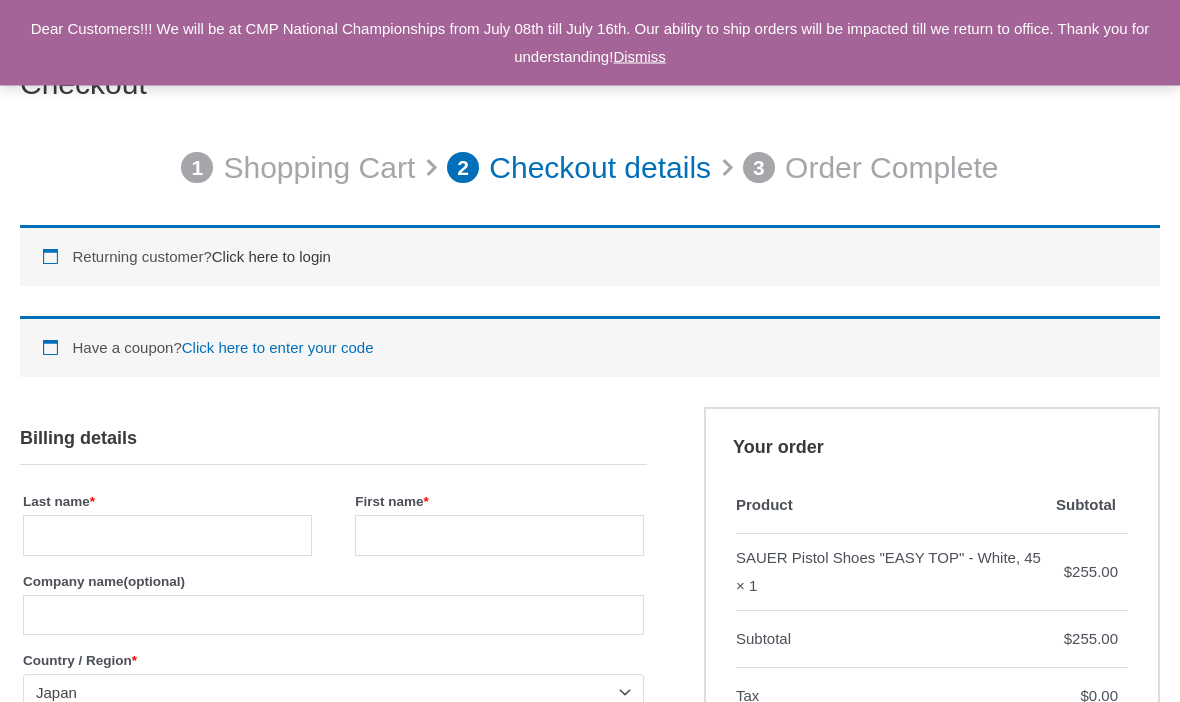 click on "Click here to login" at bounding box center [271, 257] 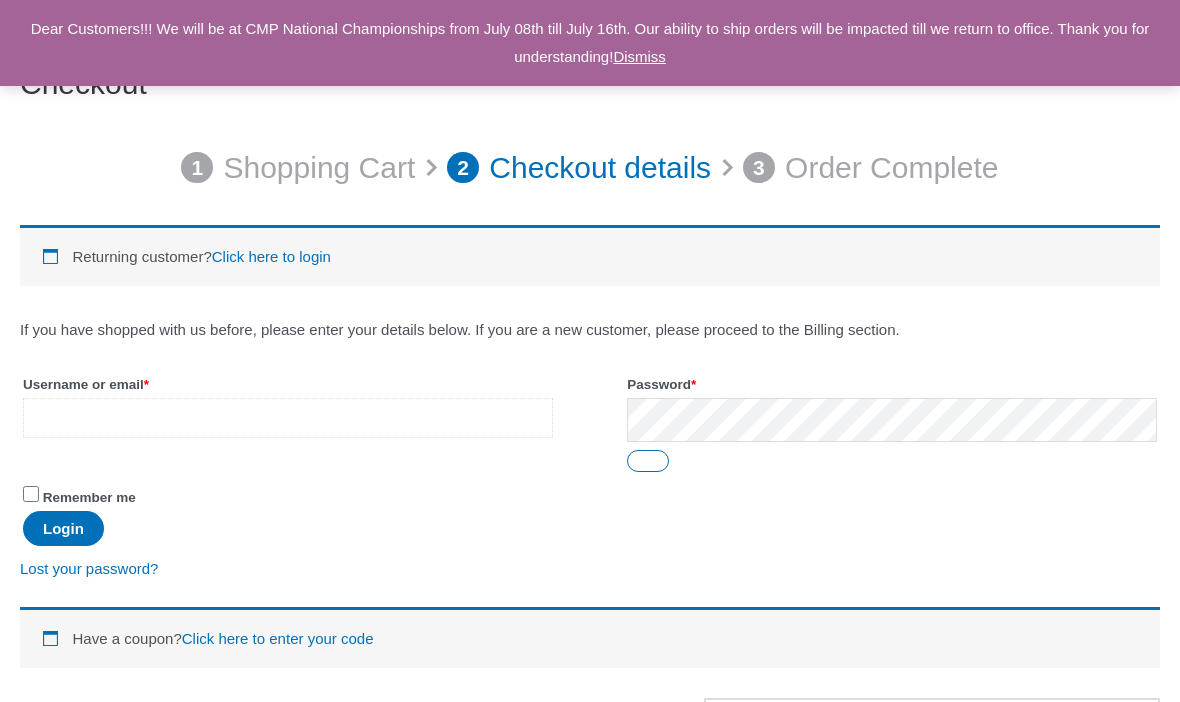 click on "Username or email  * Required" at bounding box center (288, 418) 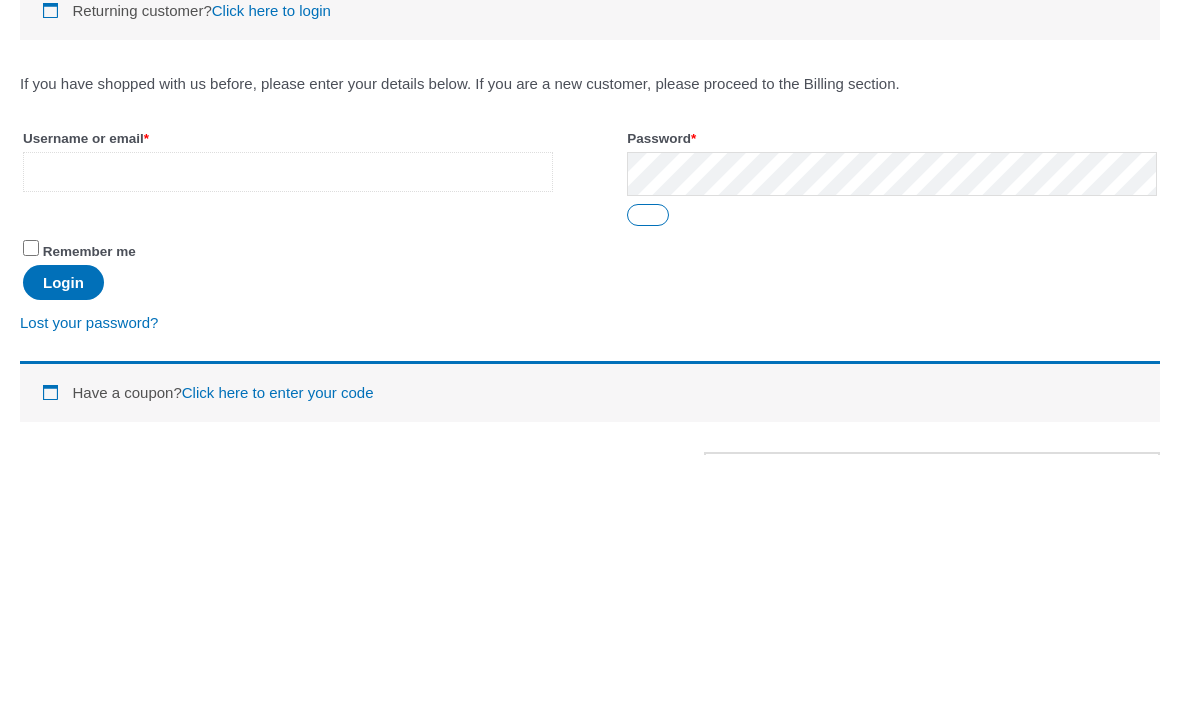 type on "**********" 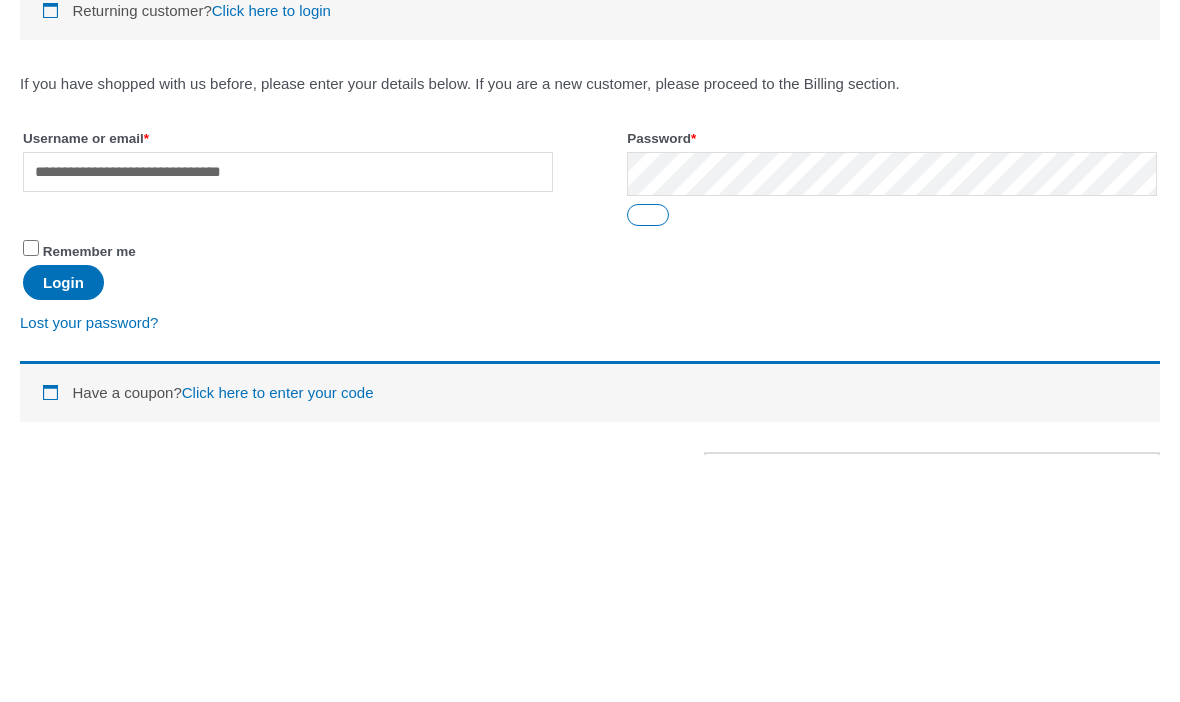click on "Login" at bounding box center [63, 529] 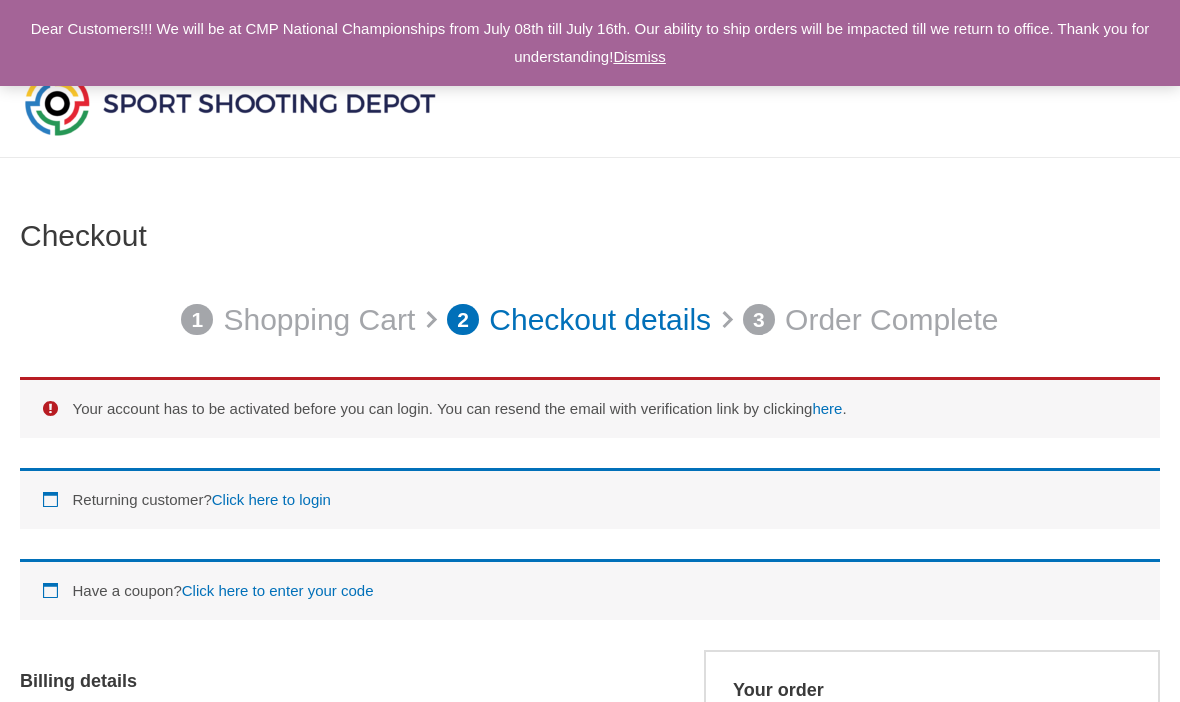 scroll, scrollTop: 70, scrollLeft: 0, axis: vertical 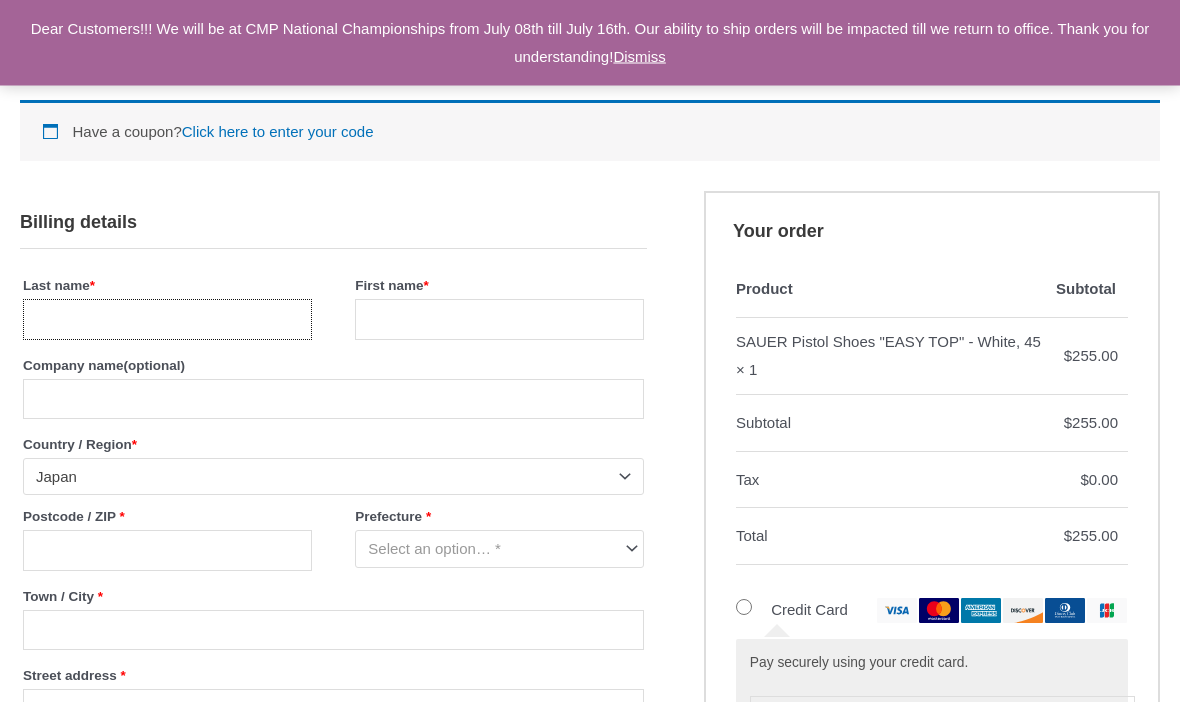 click on "Last name  *" at bounding box center [167, 320] 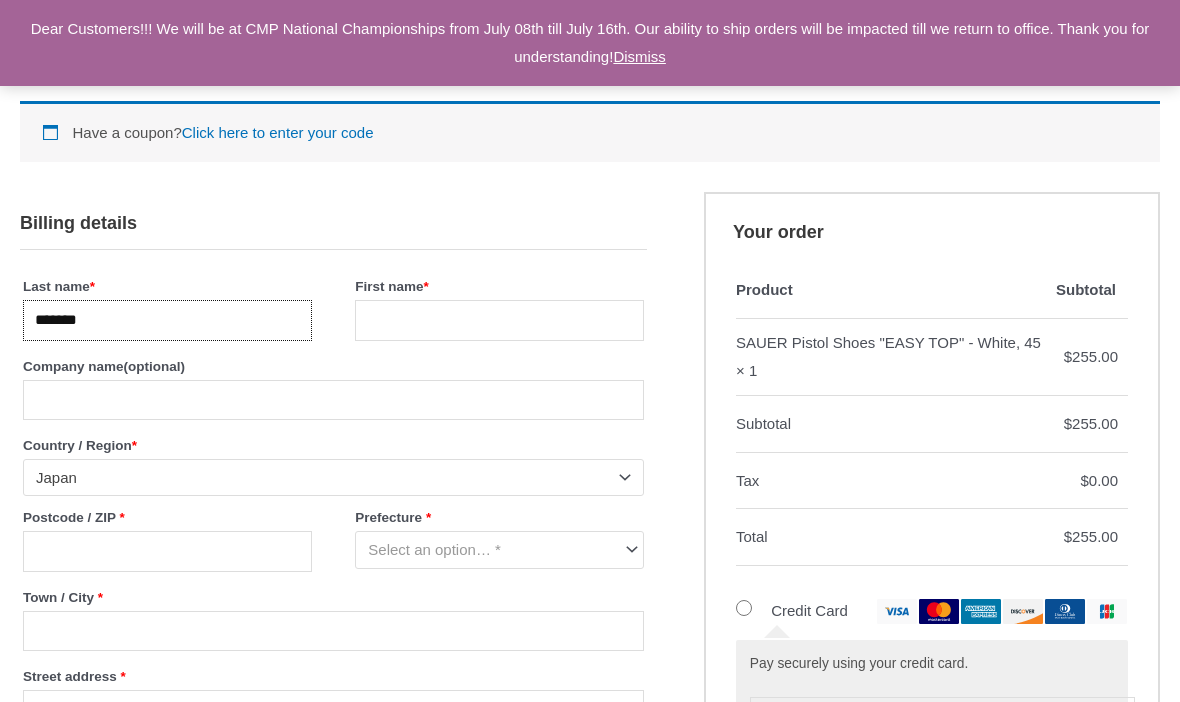 type on "*******" 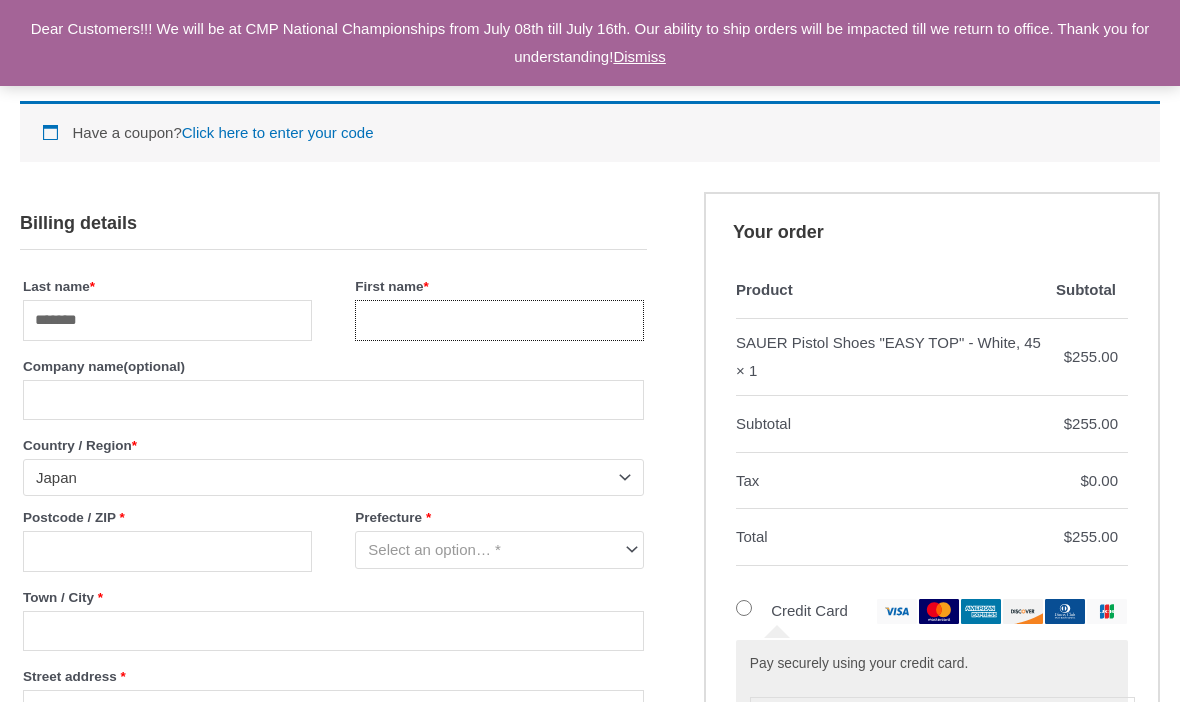 click on "First name  *" at bounding box center [499, 320] 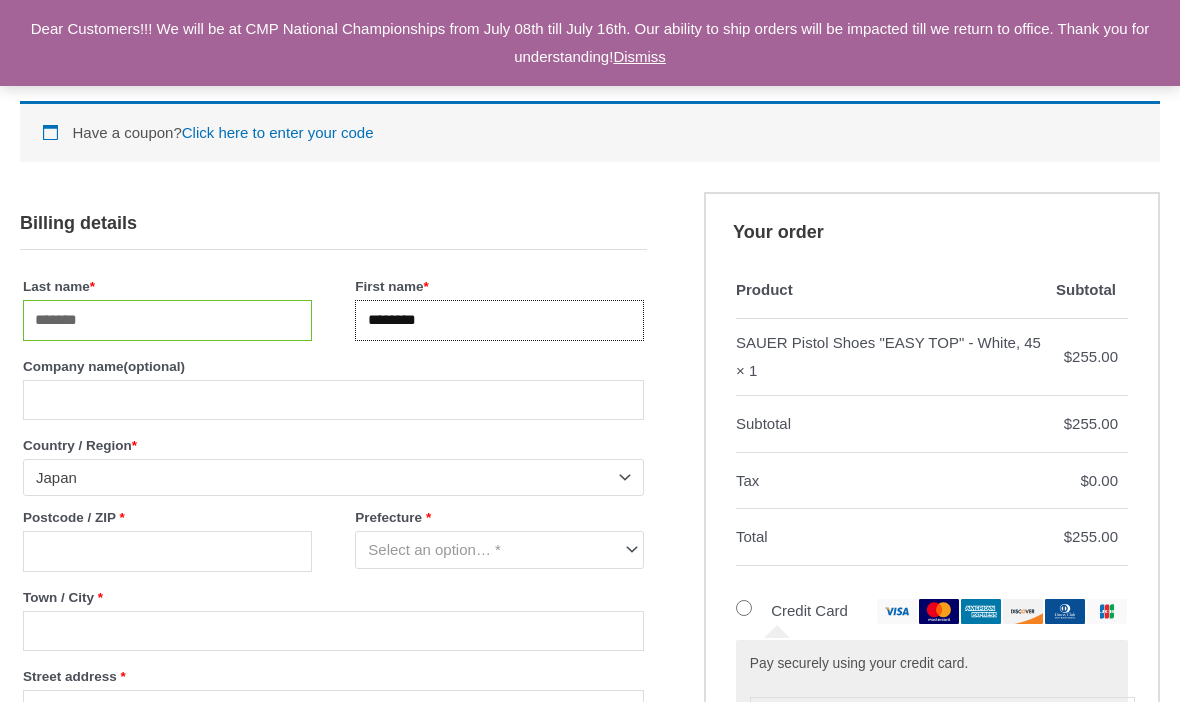 type on "********" 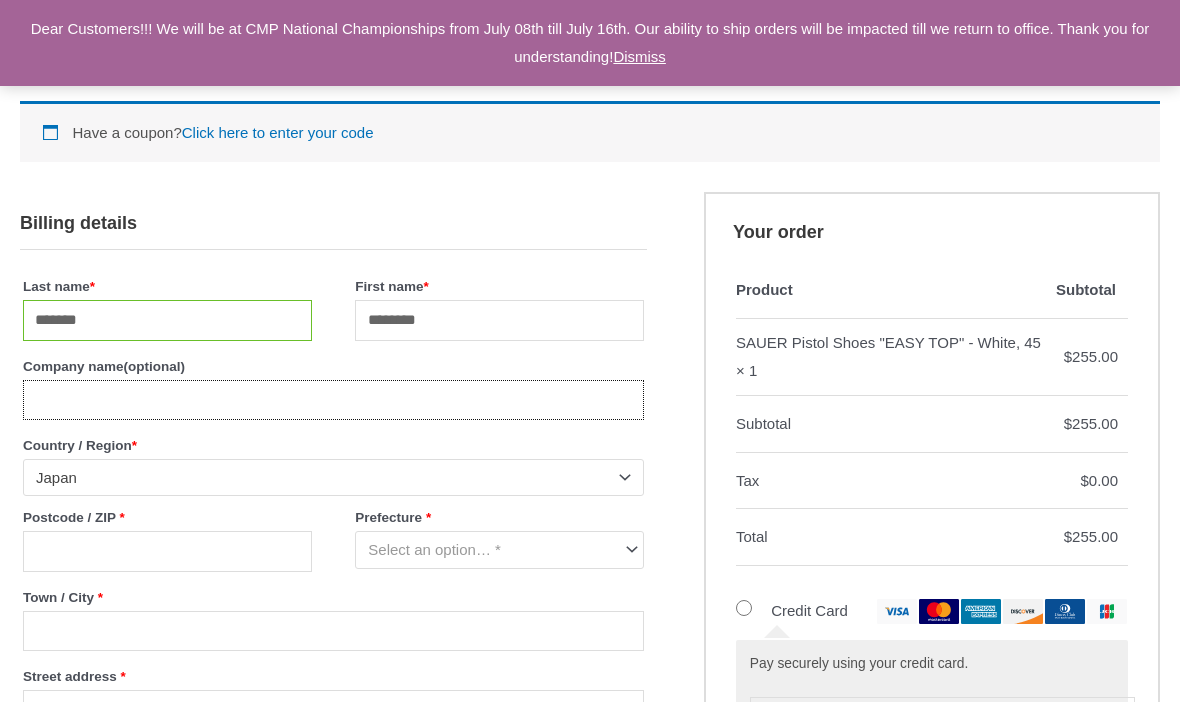 click on "Company name  (optional)" at bounding box center (333, 400) 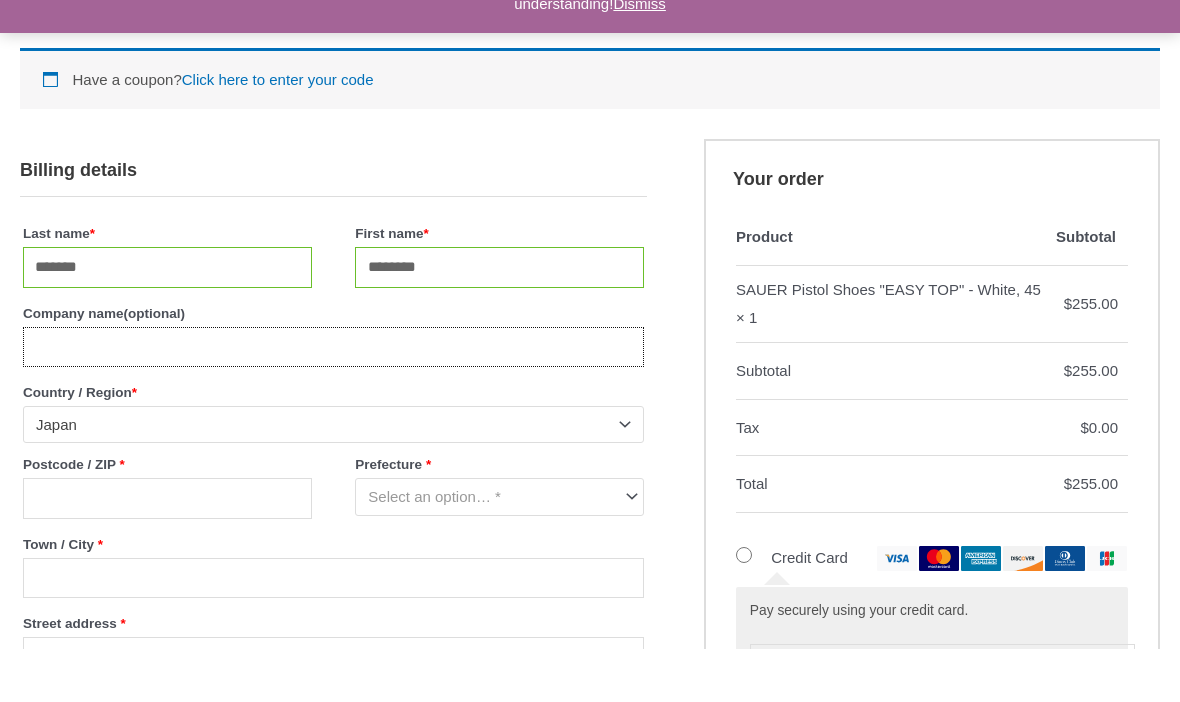 scroll, scrollTop: 474, scrollLeft: 0, axis: vertical 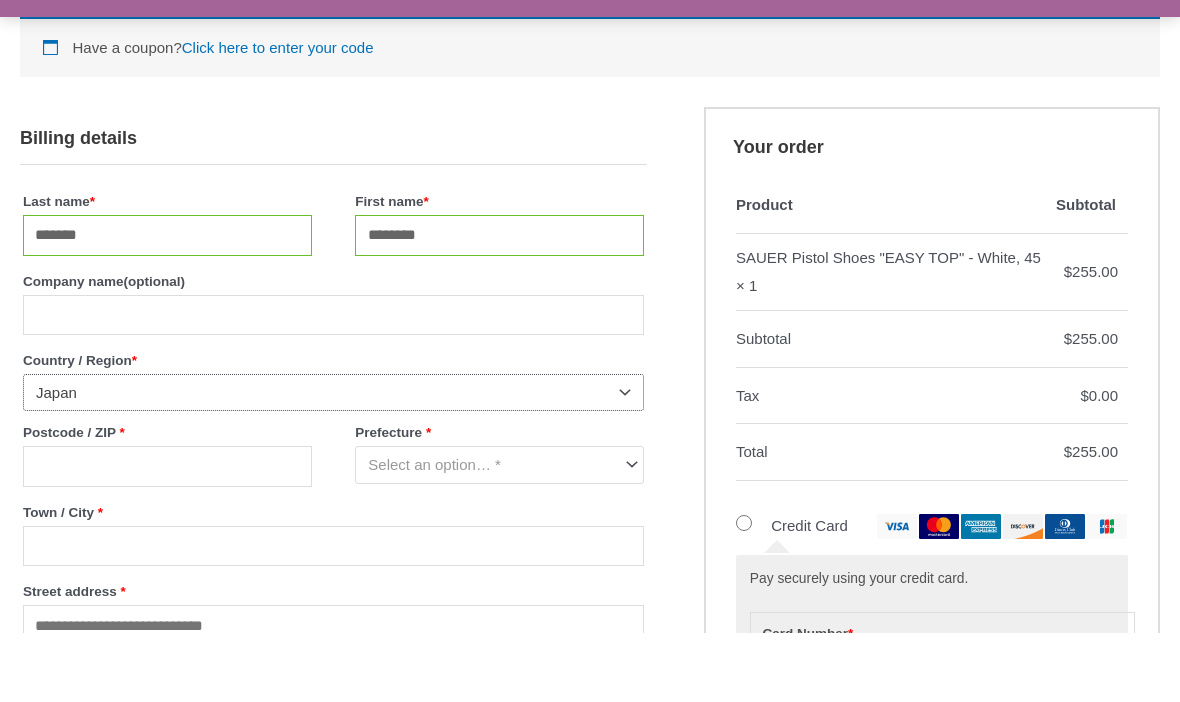 click on "Dear Customers!!! We will be at CMP National Championships from July 08th till July 16th. Our ability to ship orders will be impacted till we return to office.
Thank you for understanding!
Dismiss
Skip to content
Shop
Service
My account
Menu Toggle
Orders
Wishlist
Support
Contact Us
Search for:" at bounding box center (590, 886) 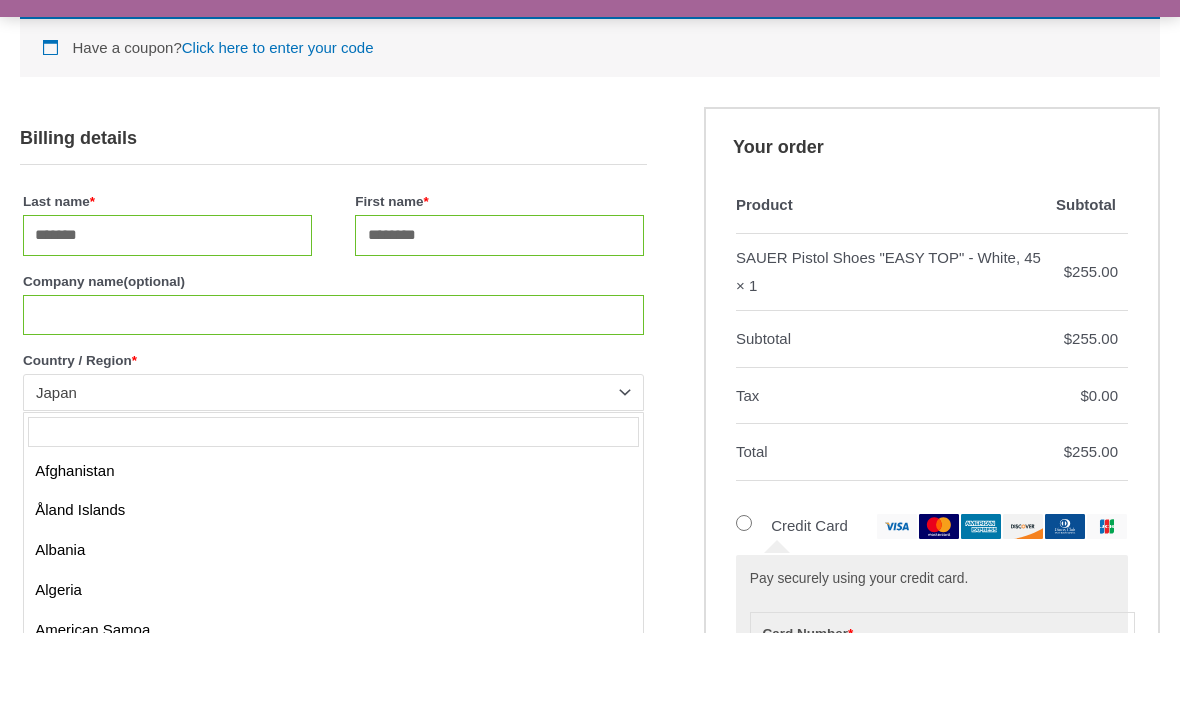 scroll, scrollTop: 4290, scrollLeft: 0, axis: vertical 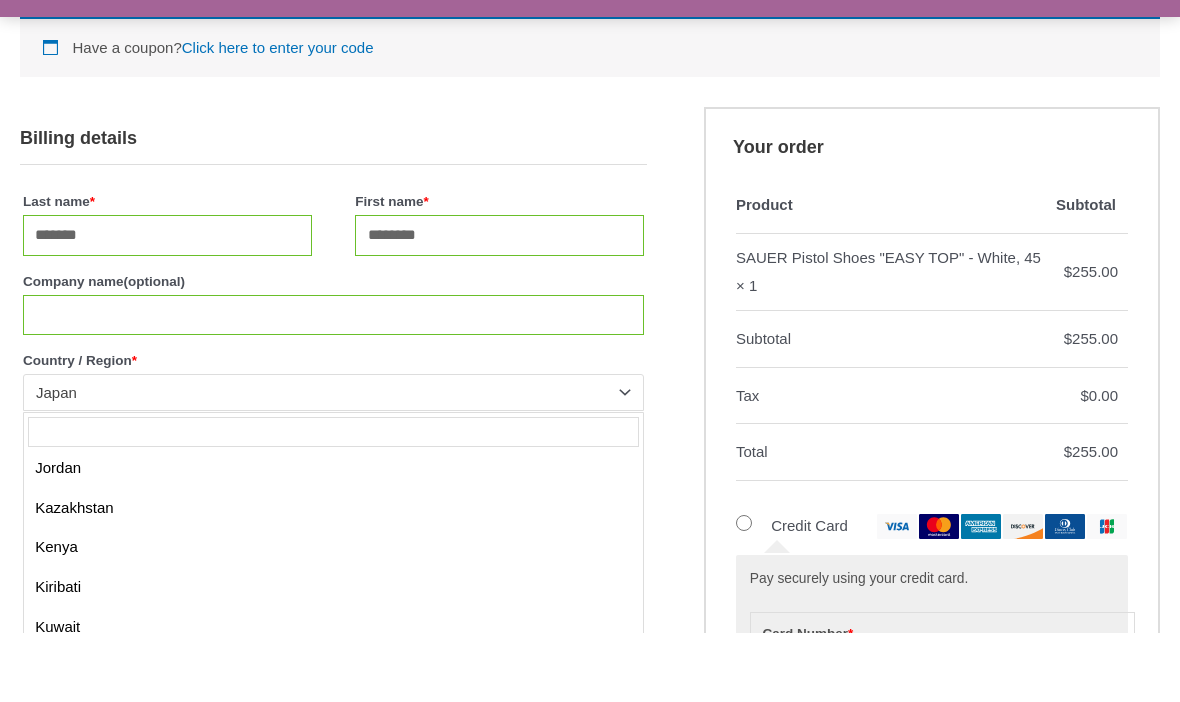 click at bounding box center [333, 501] 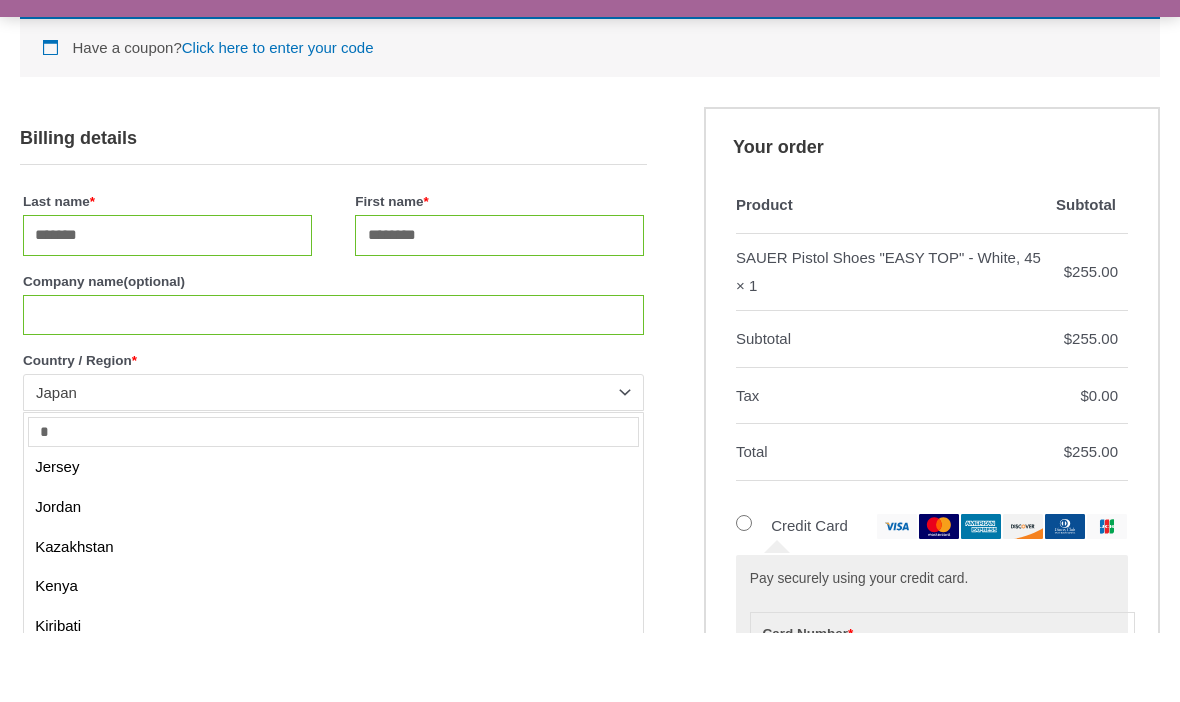 scroll, scrollTop: 0, scrollLeft: 0, axis: both 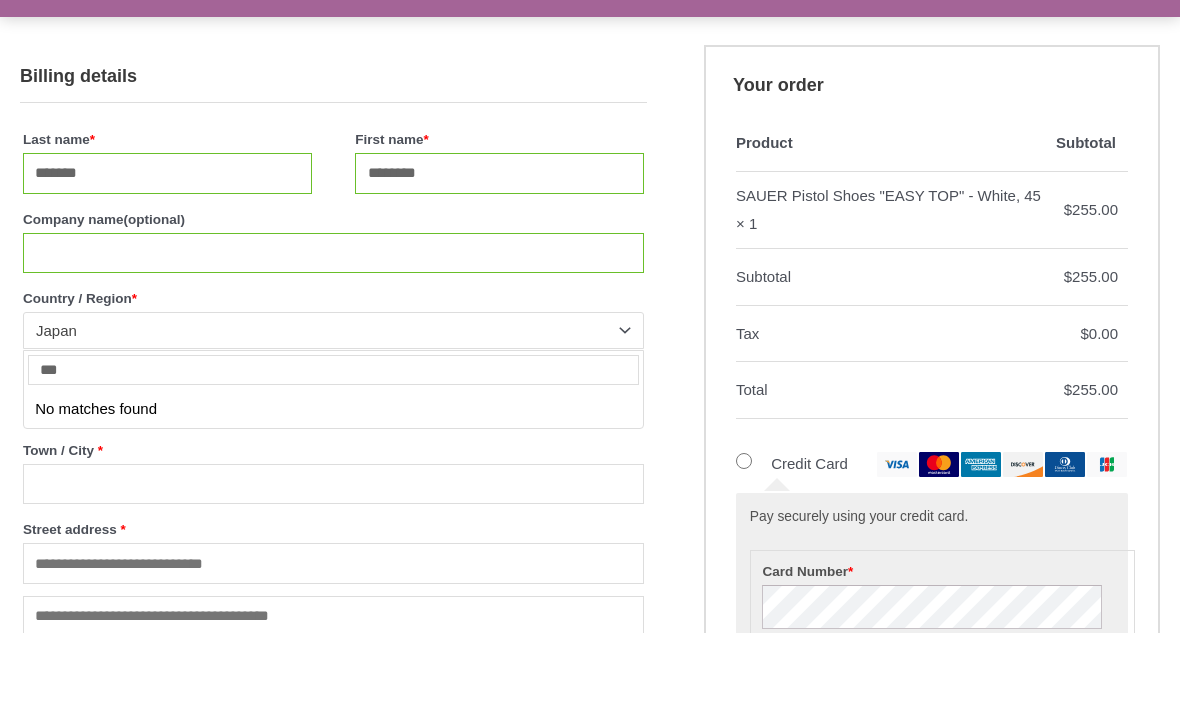 click on "***" at bounding box center [333, 439] 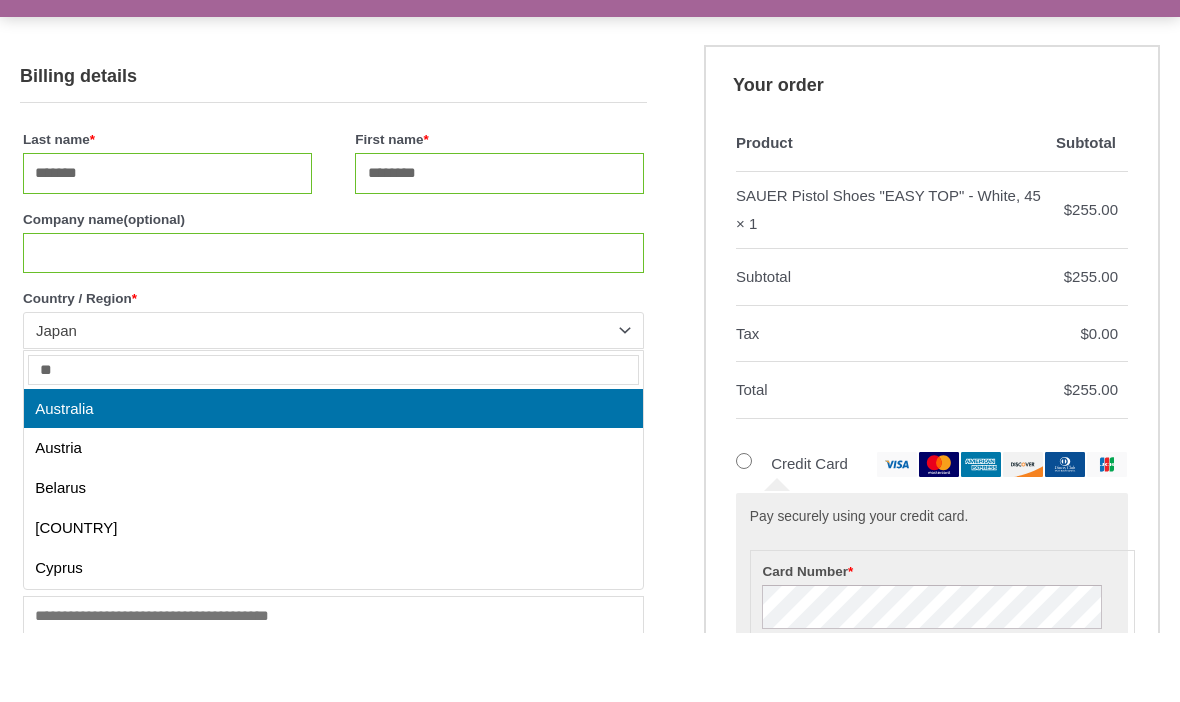 type on "*" 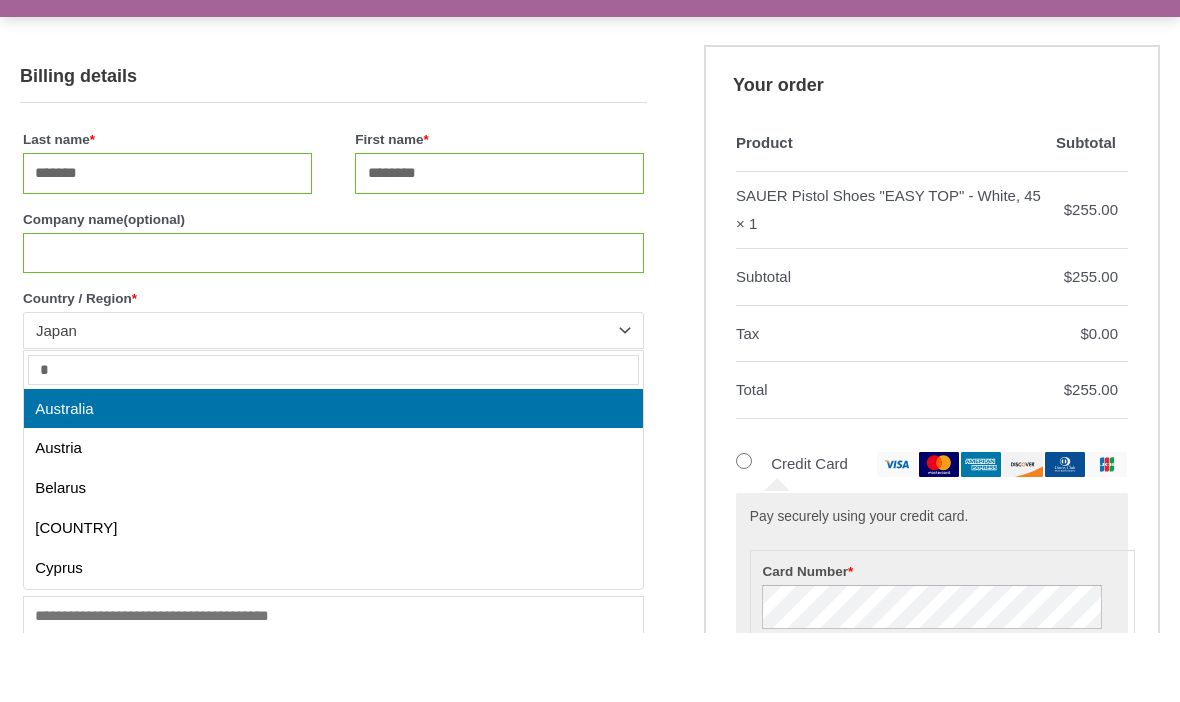 type 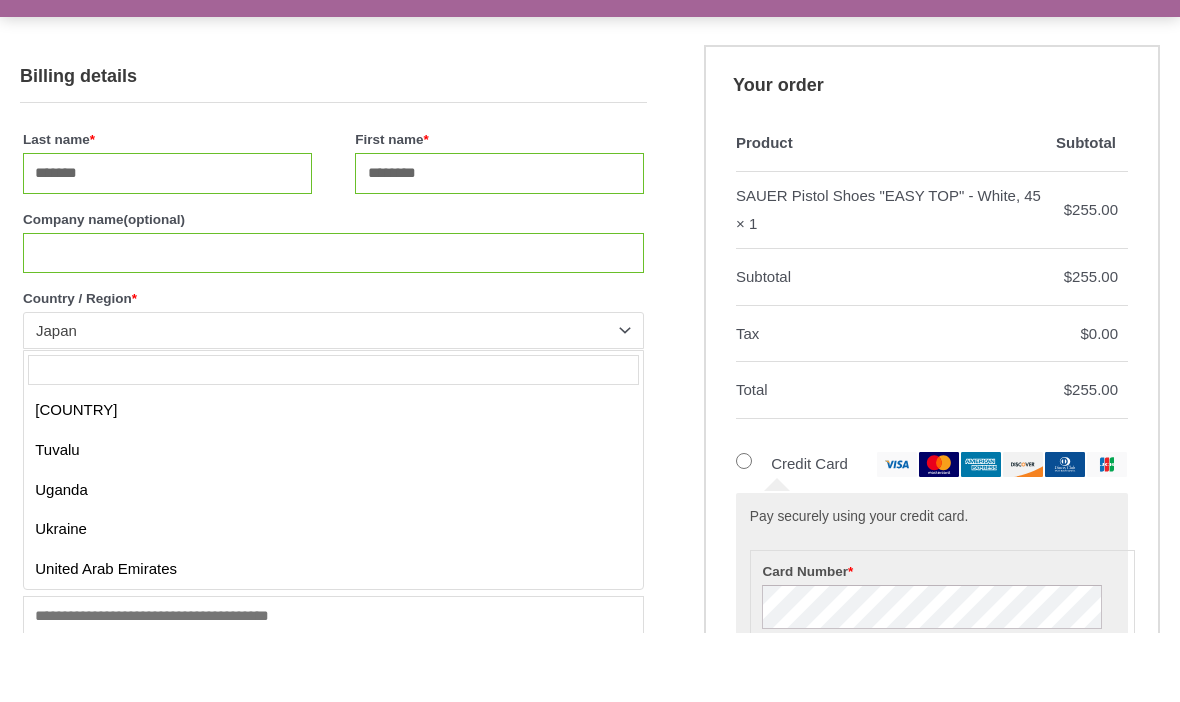 scroll, scrollTop: 9082, scrollLeft: 0, axis: vertical 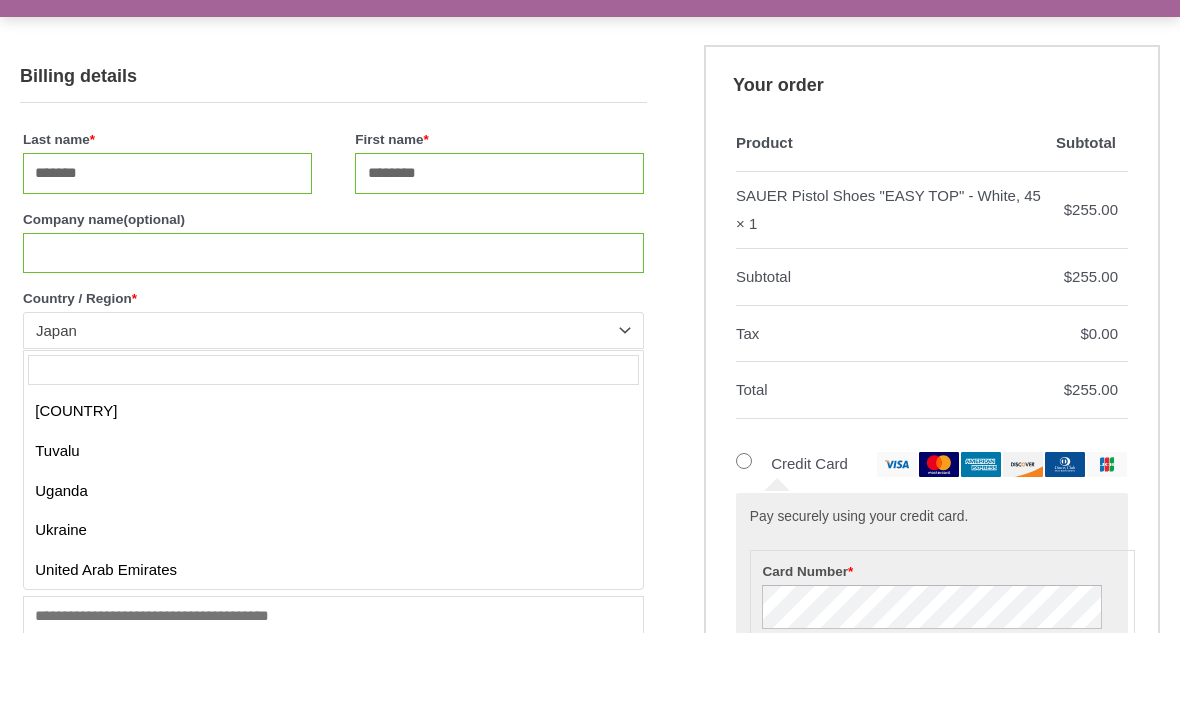 select on "**" 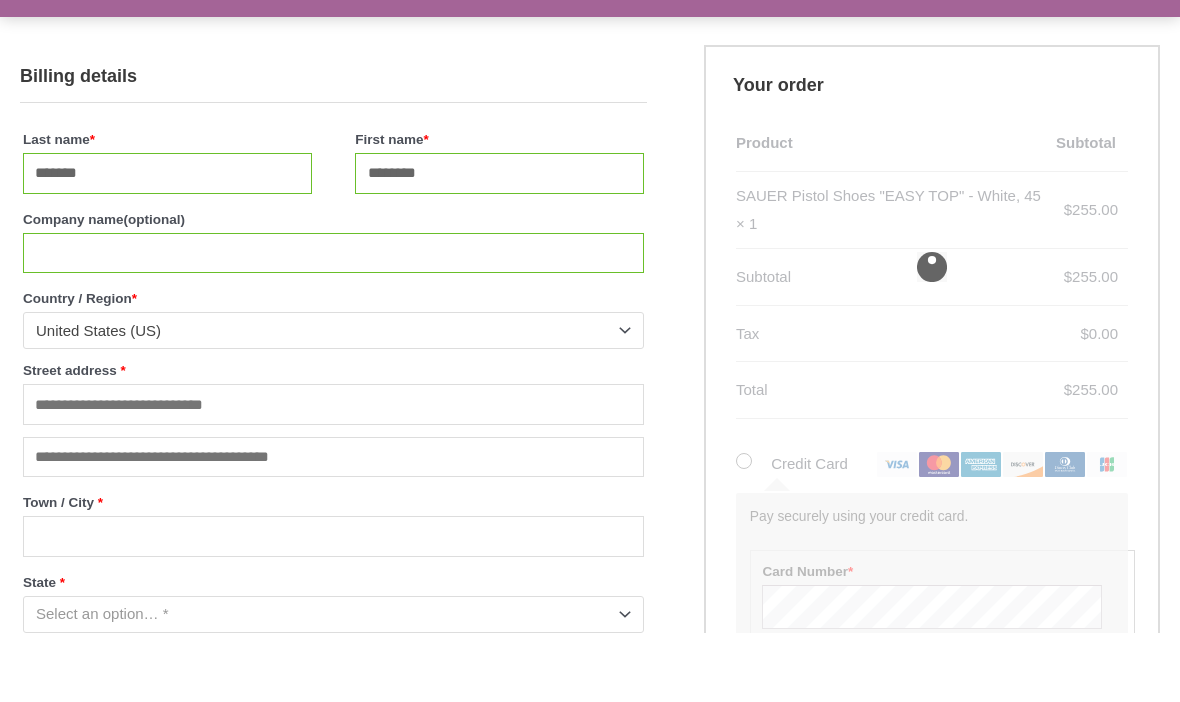 scroll, scrollTop: 605, scrollLeft: 0, axis: vertical 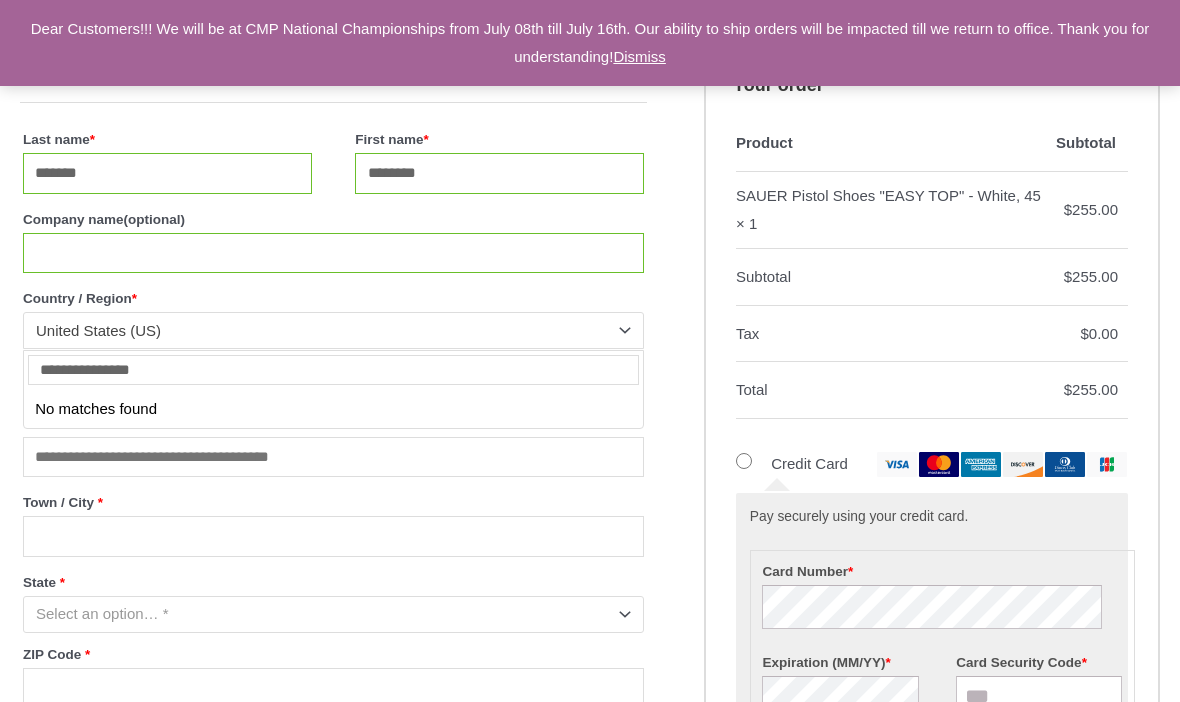type on "**********" 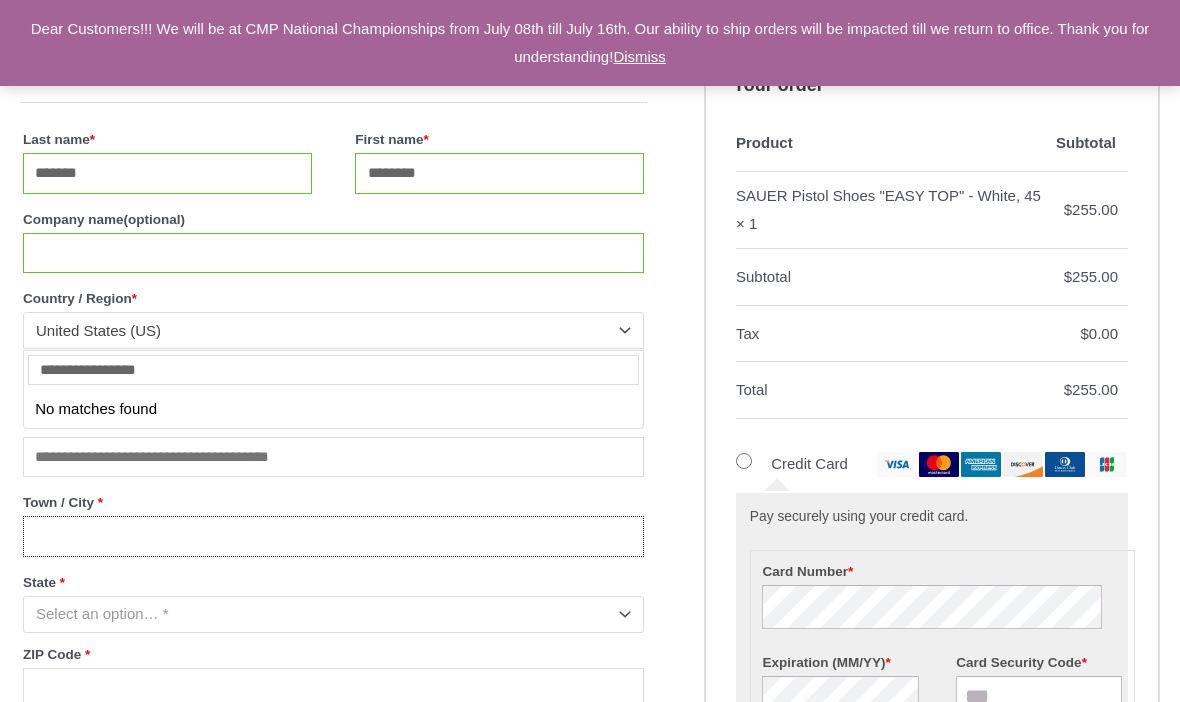 click on "Town / City   *" at bounding box center (333, 536) 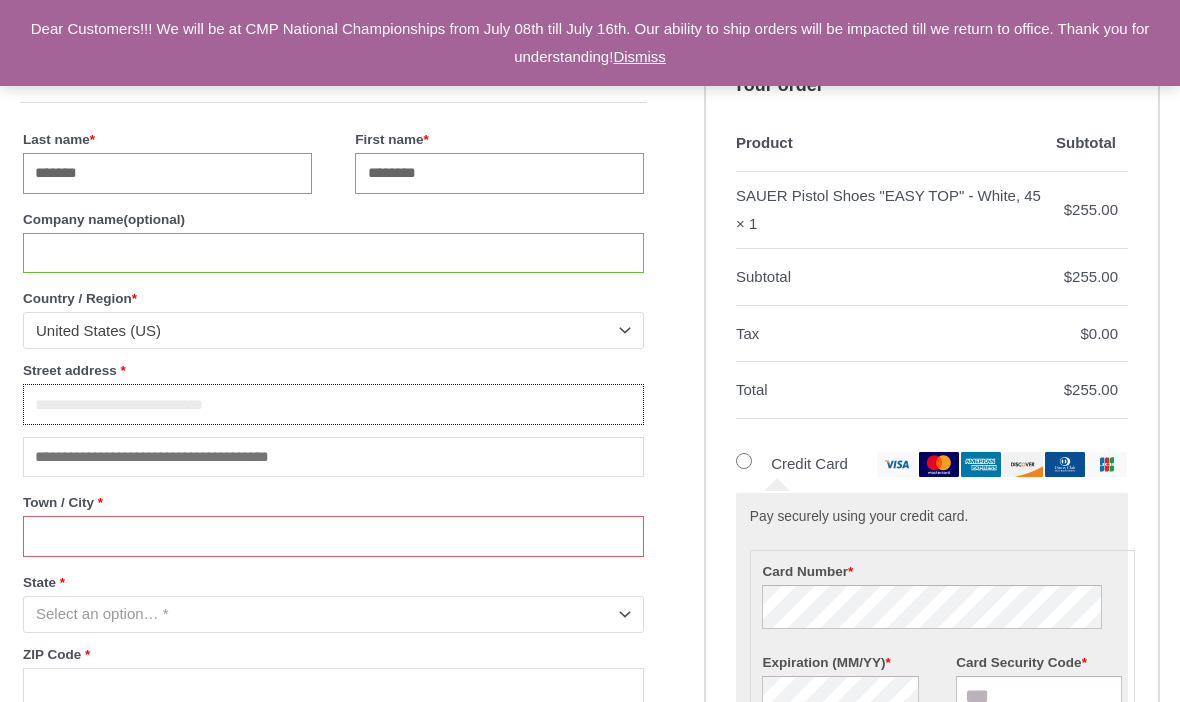 click on "Street address   *" at bounding box center [333, 404] 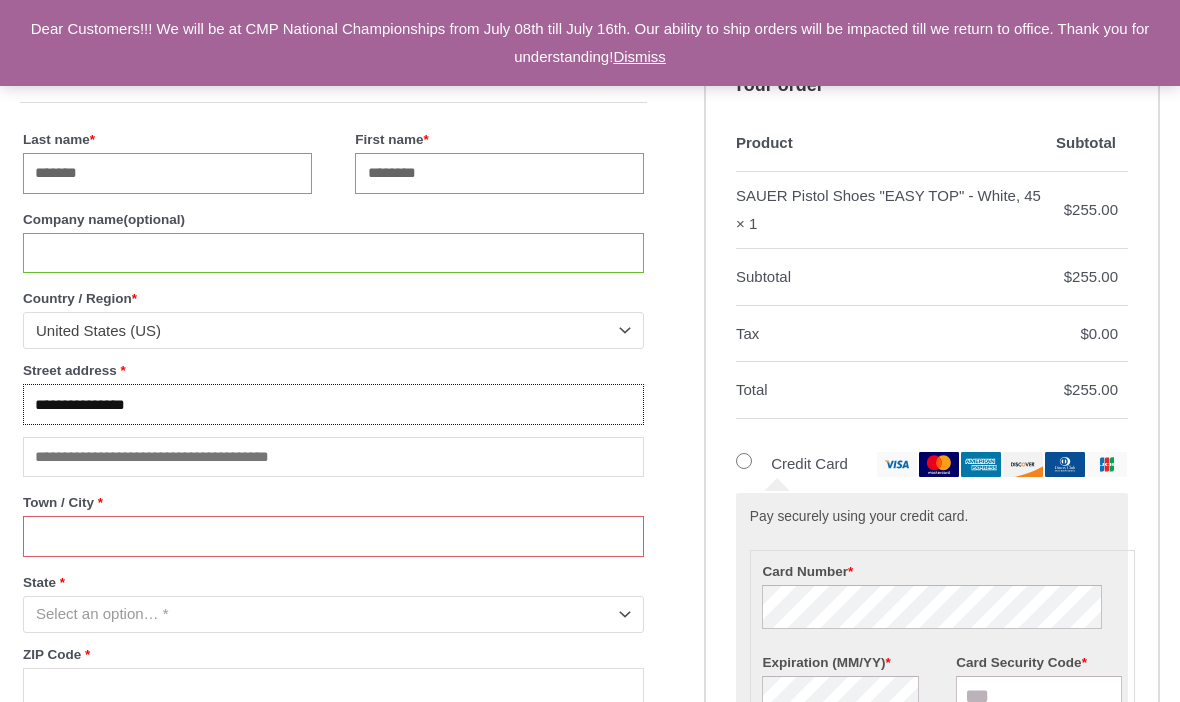 type on "**********" 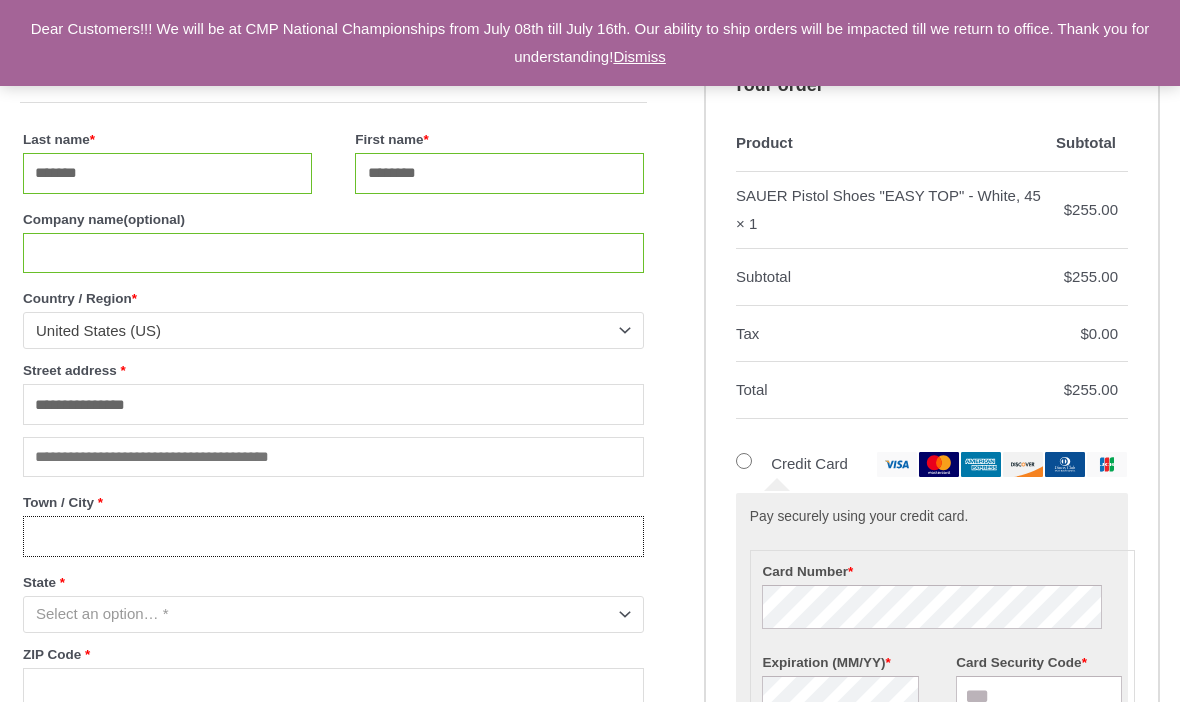 click on "Town / City   *" at bounding box center (333, 536) 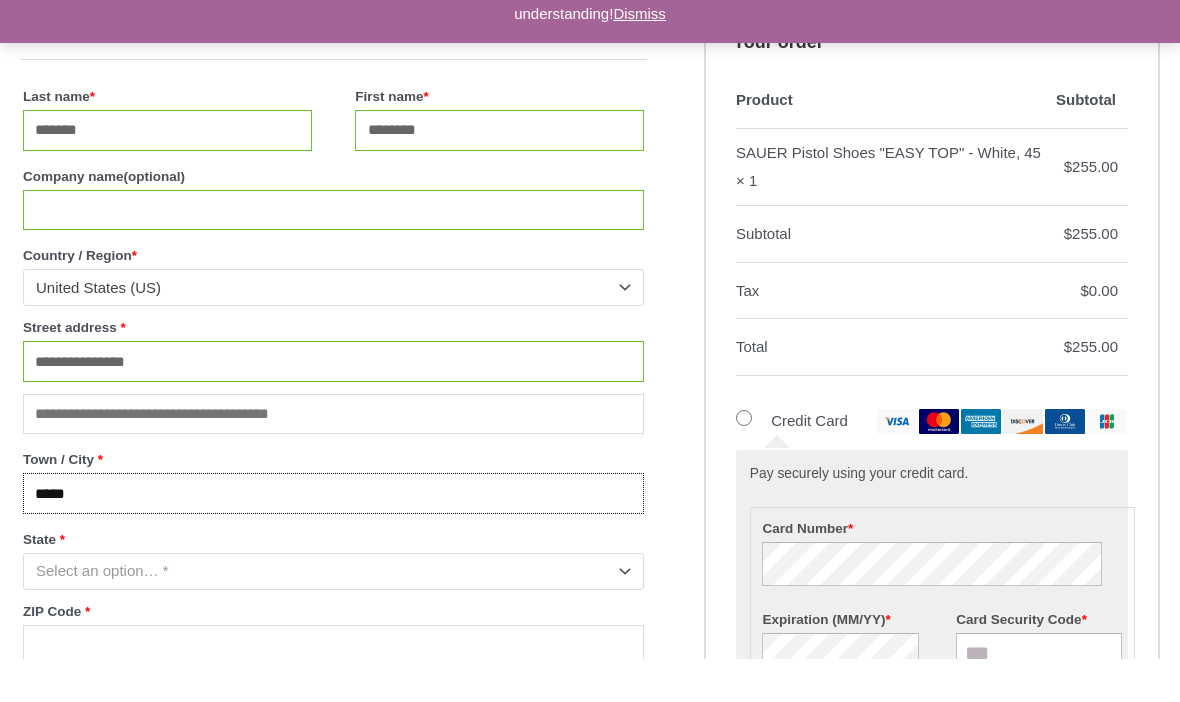 type on "*****" 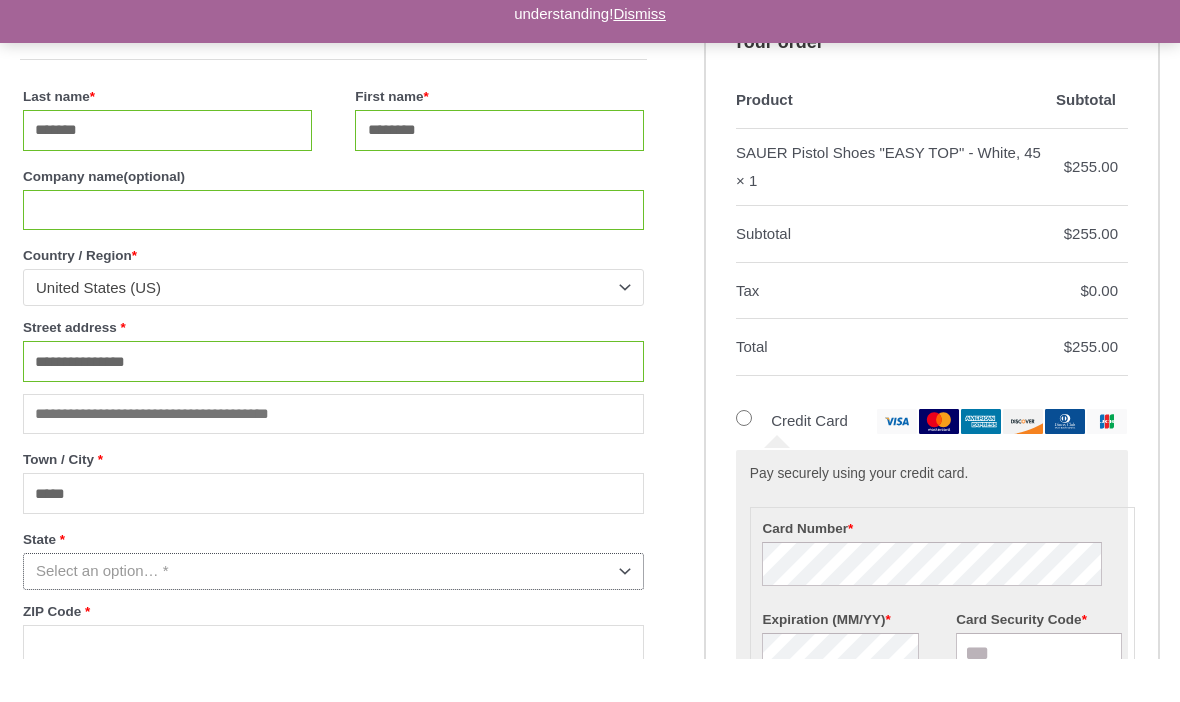 click on "Select an option… *" at bounding box center (324, 614) 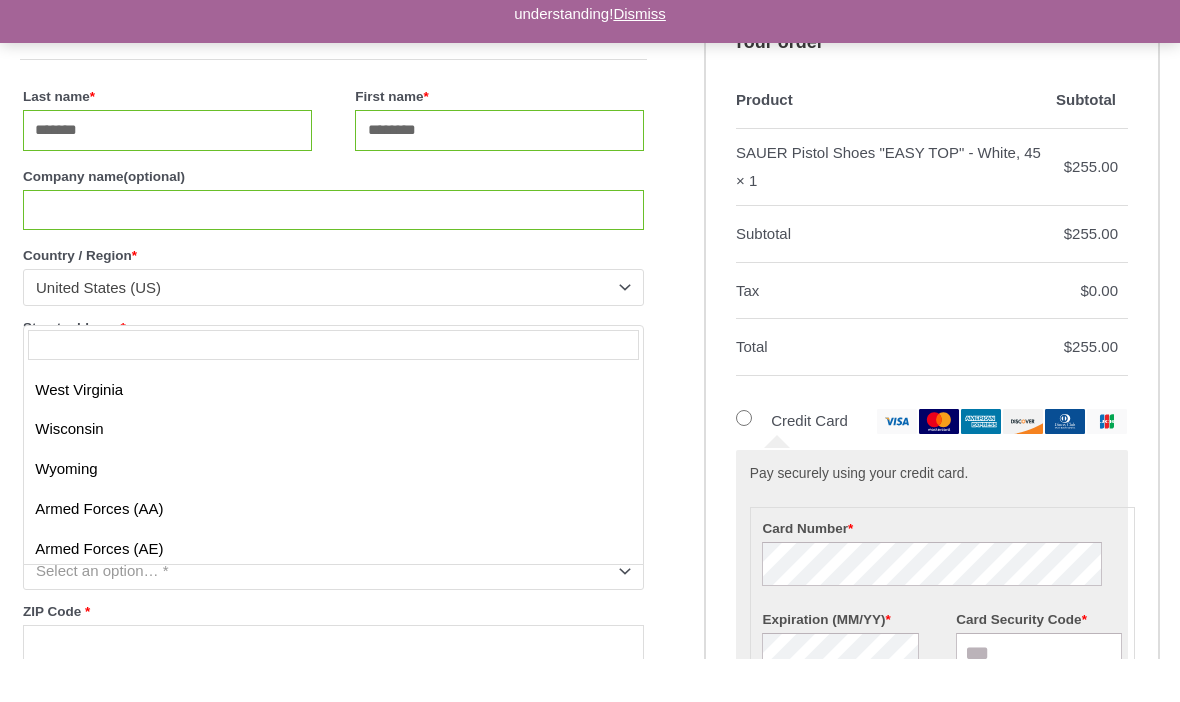scroll, scrollTop: 1906, scrollLeft: 0, axis: vertical 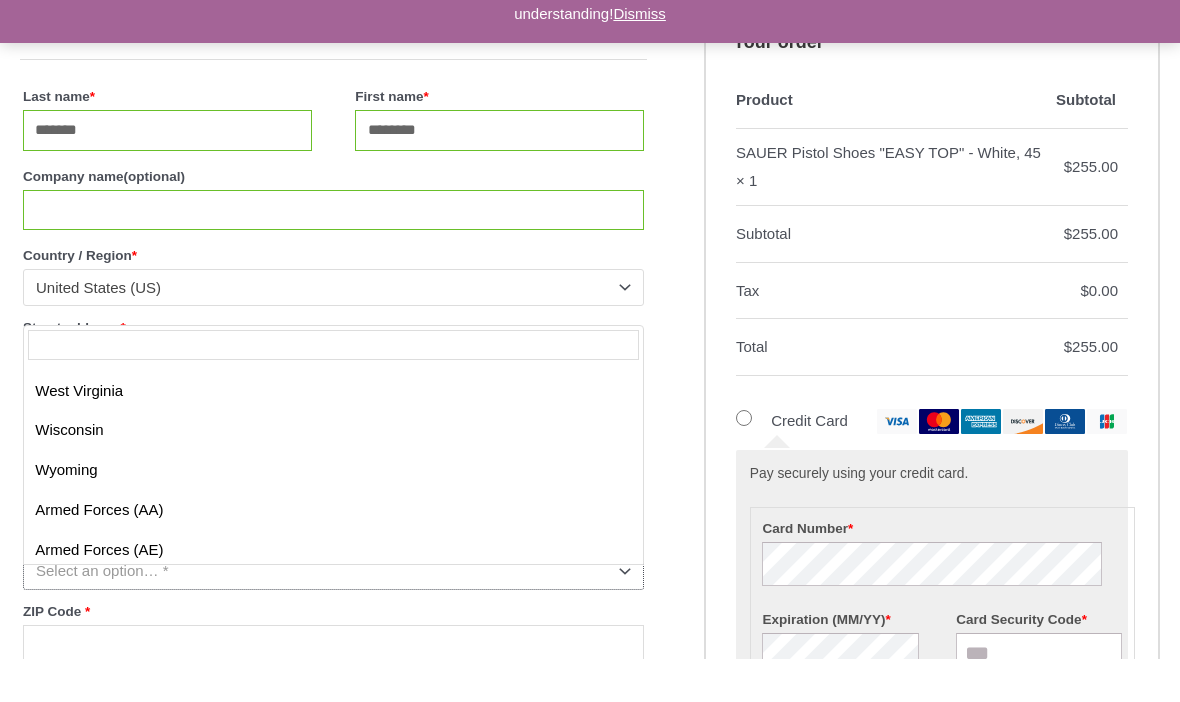 select on "**" 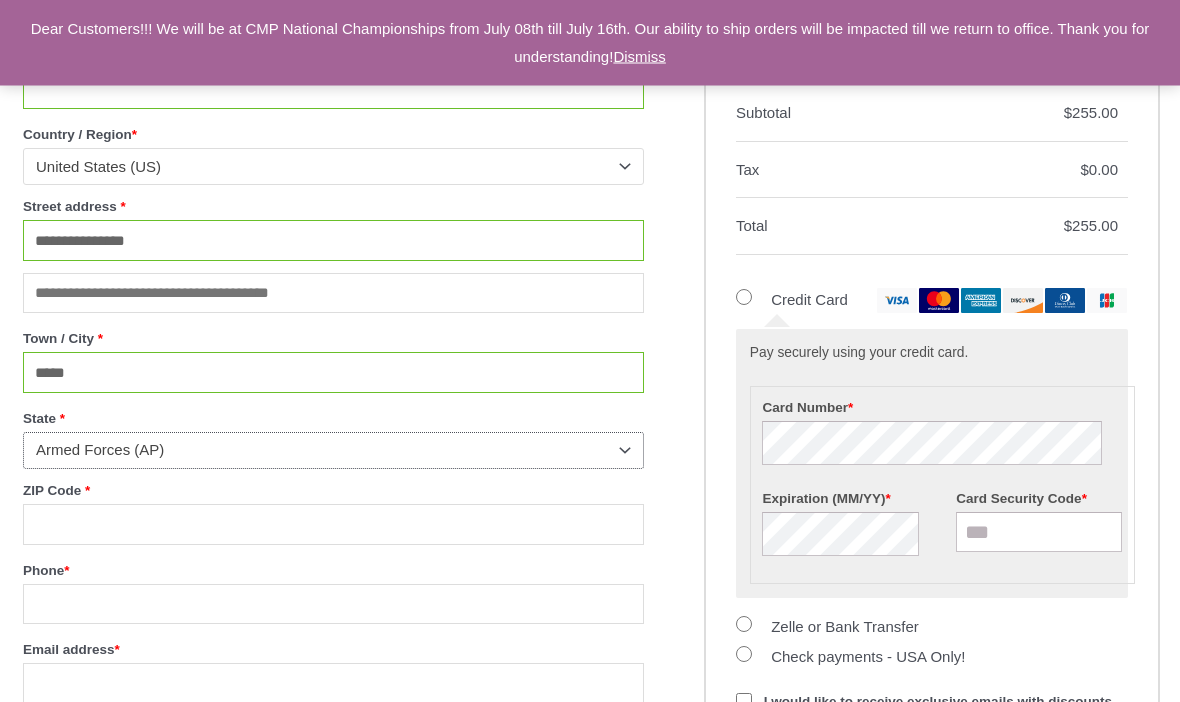 scroll, scrollTop: 769, scrollLeft: 0, axis: vertical 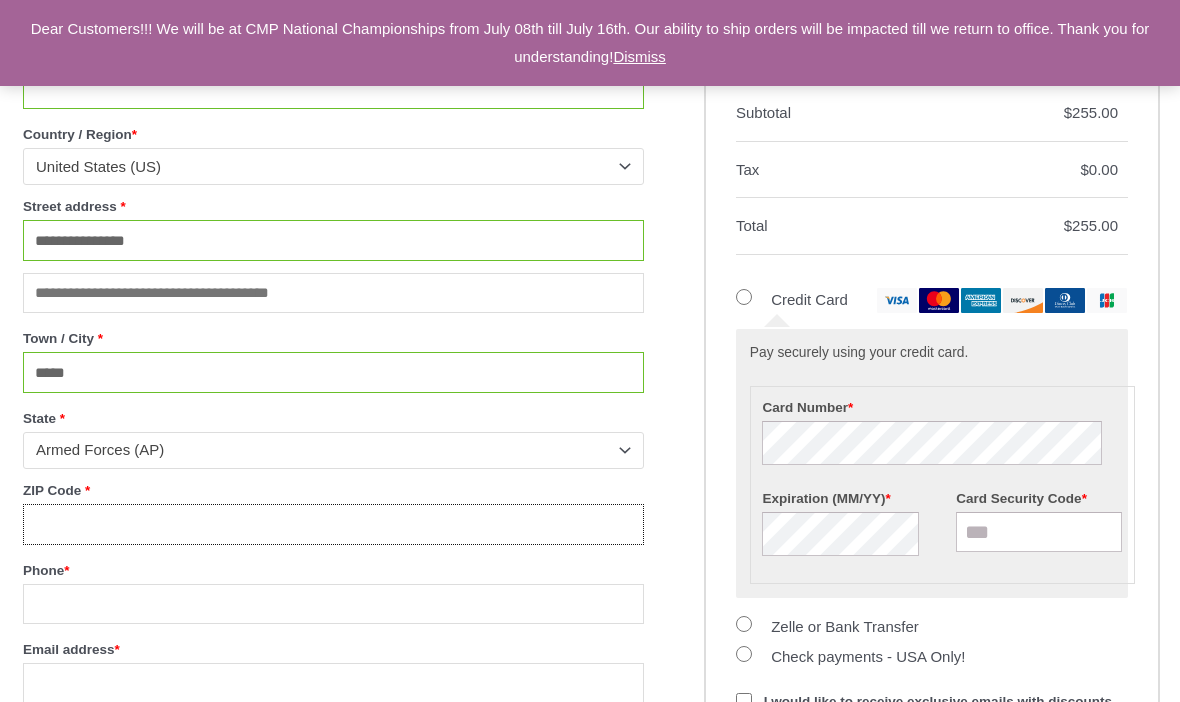 click on "ZIP Code   *" at bounding box center [333, 524] 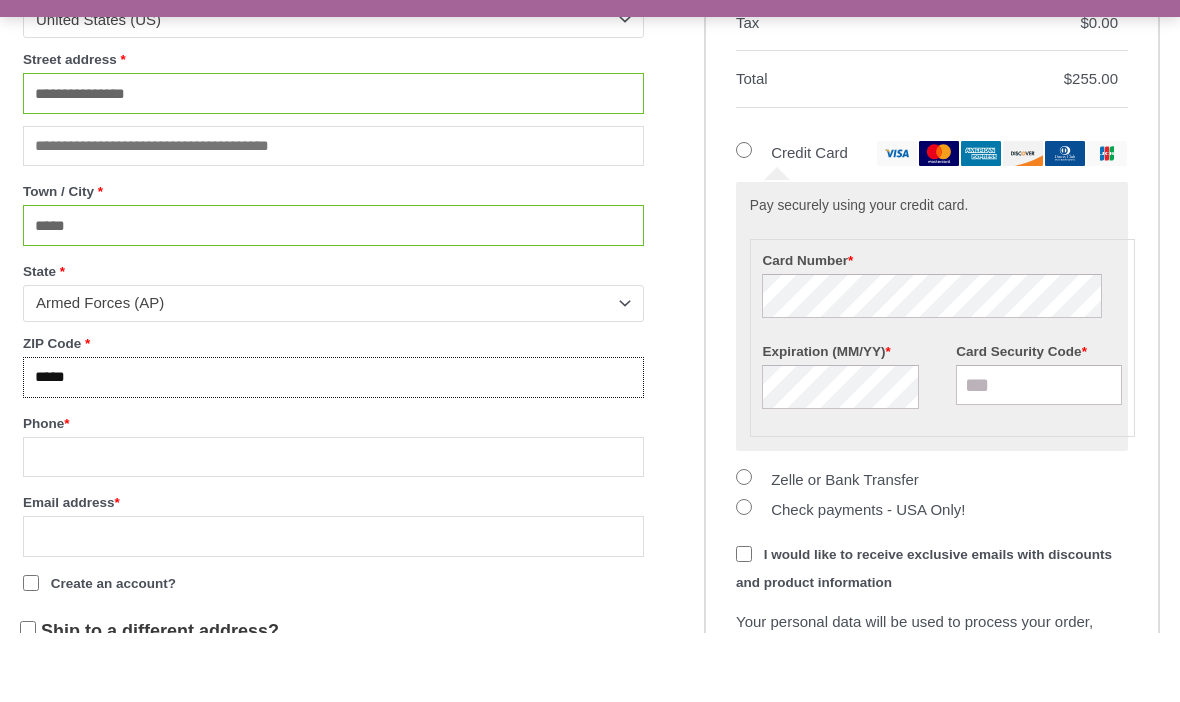 scroll, scrollTop: 850, scrollLeft: 0, axis: vertical 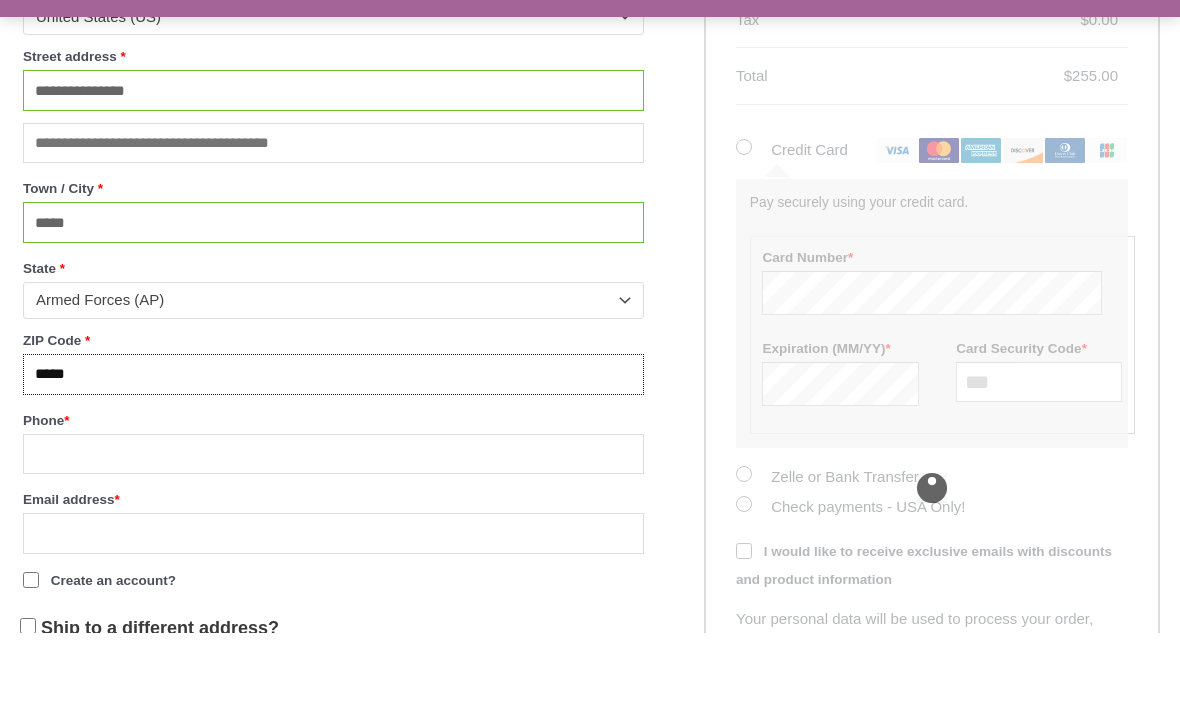 type on "*****" 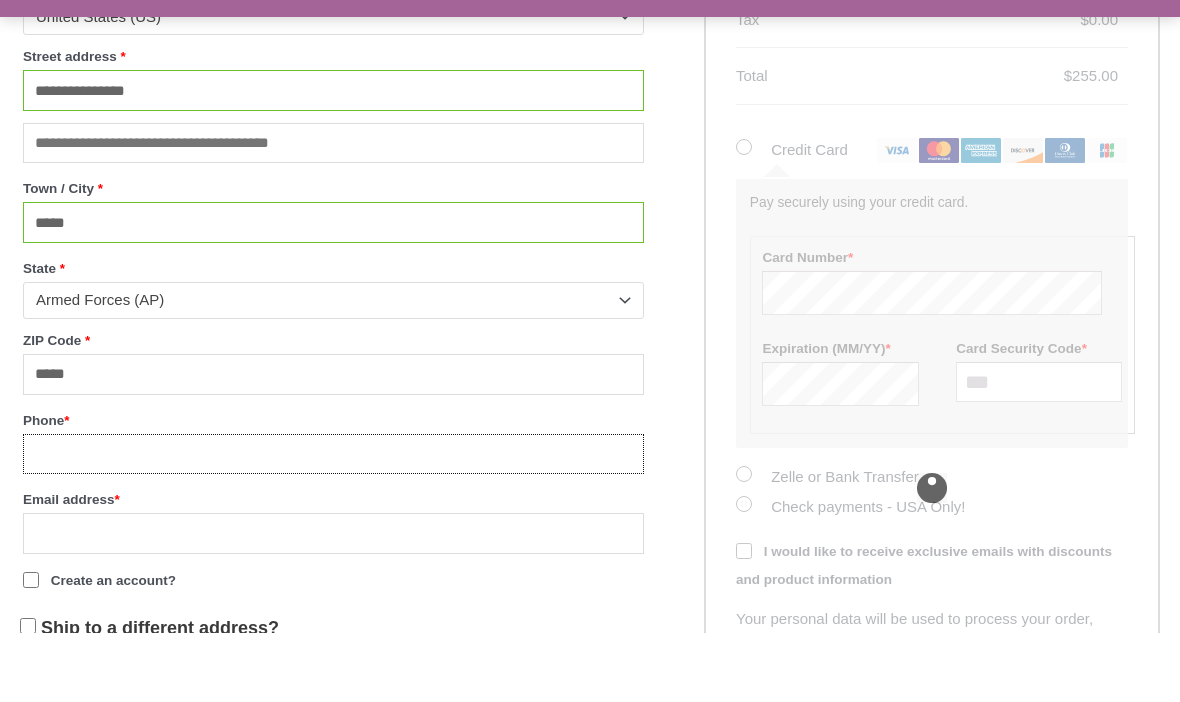 click on "Phone  *" at bounding box center [333, 523] 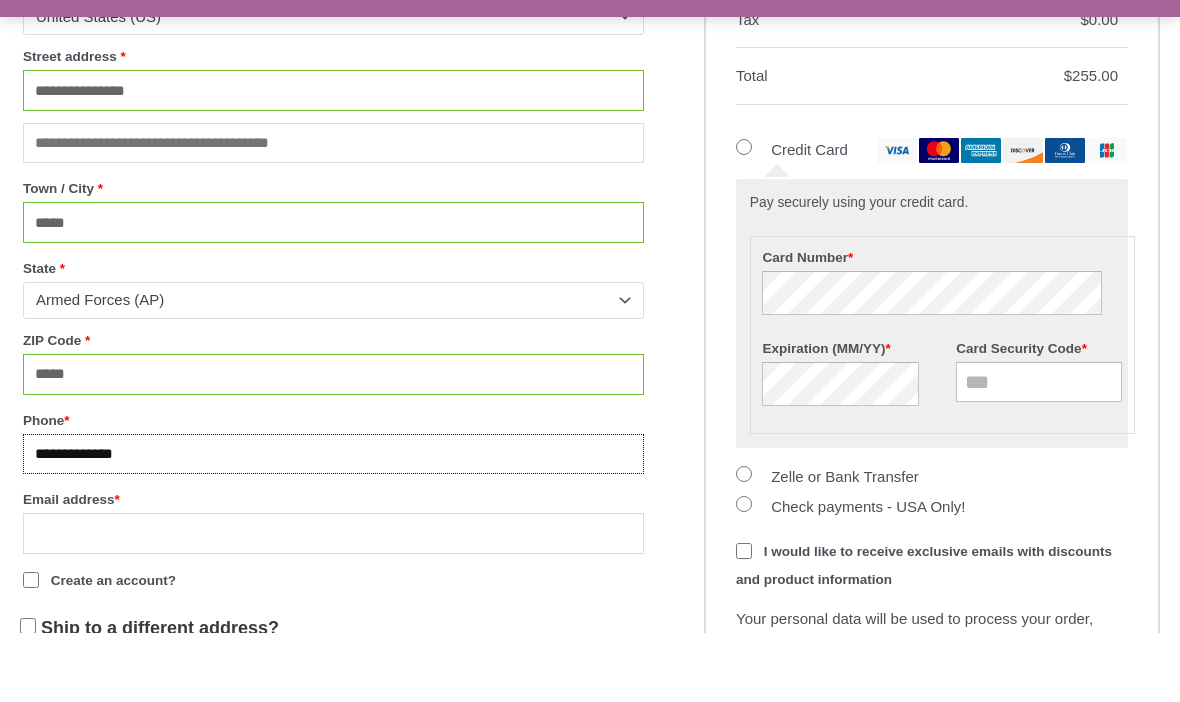 type on "**********" 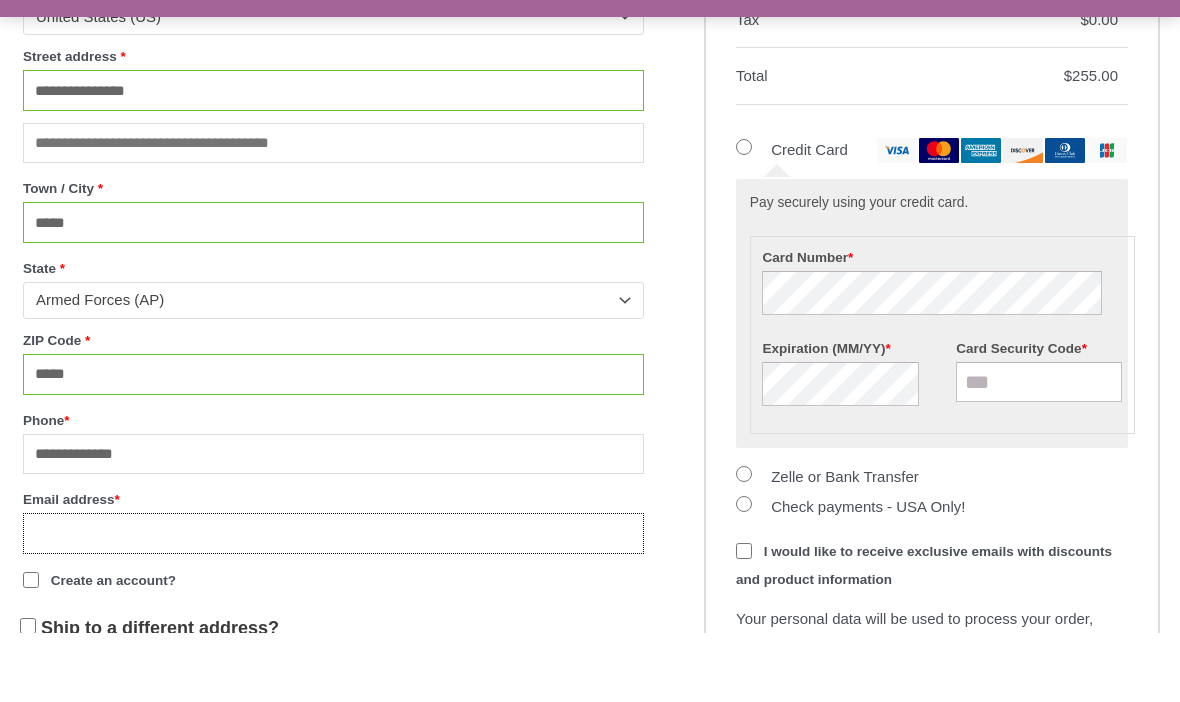 click on "Email address  *" at bounding box center [333, 602] 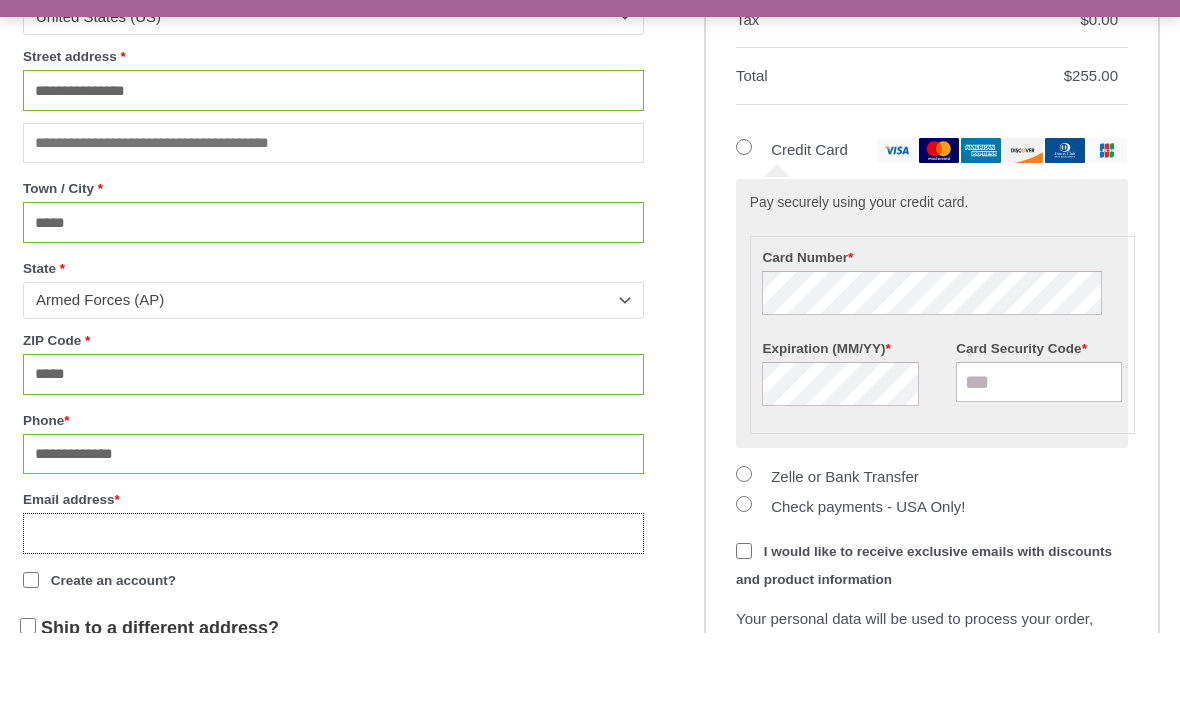 type on "**********" 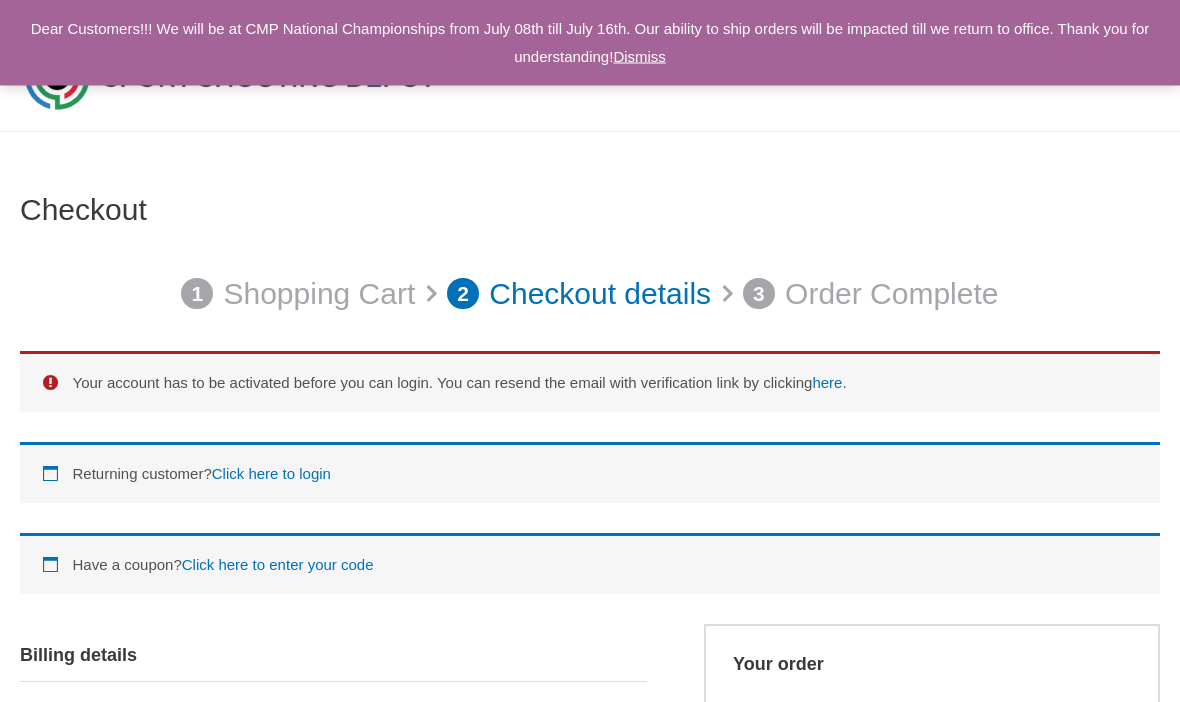 scroll, scrollTop: 0, scrollLeft: 0, axis: both 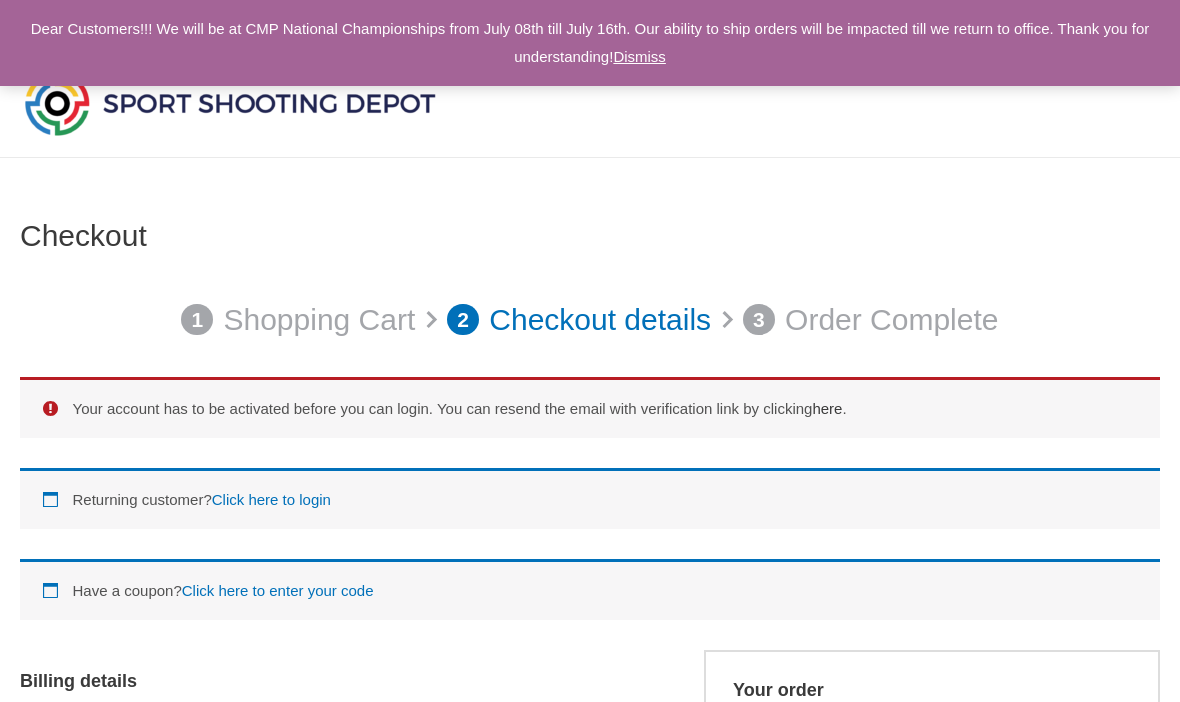click on "here" at bounding box center (827, 408) 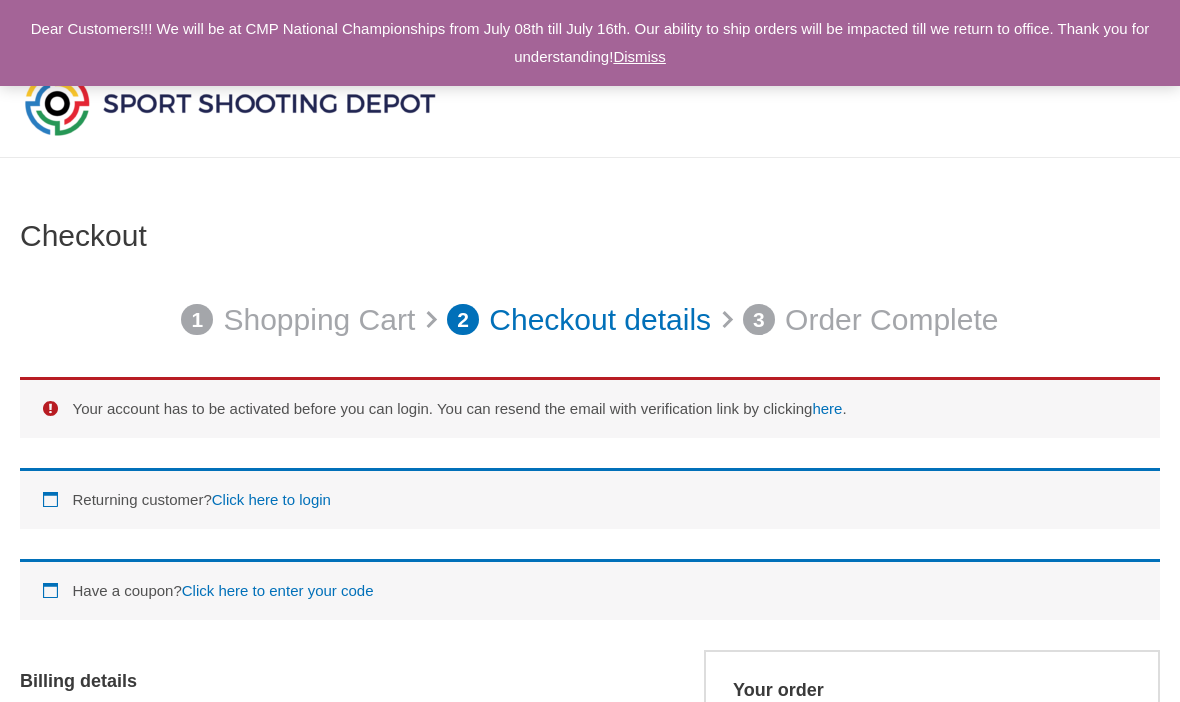 click at bounding box center (230, 103) 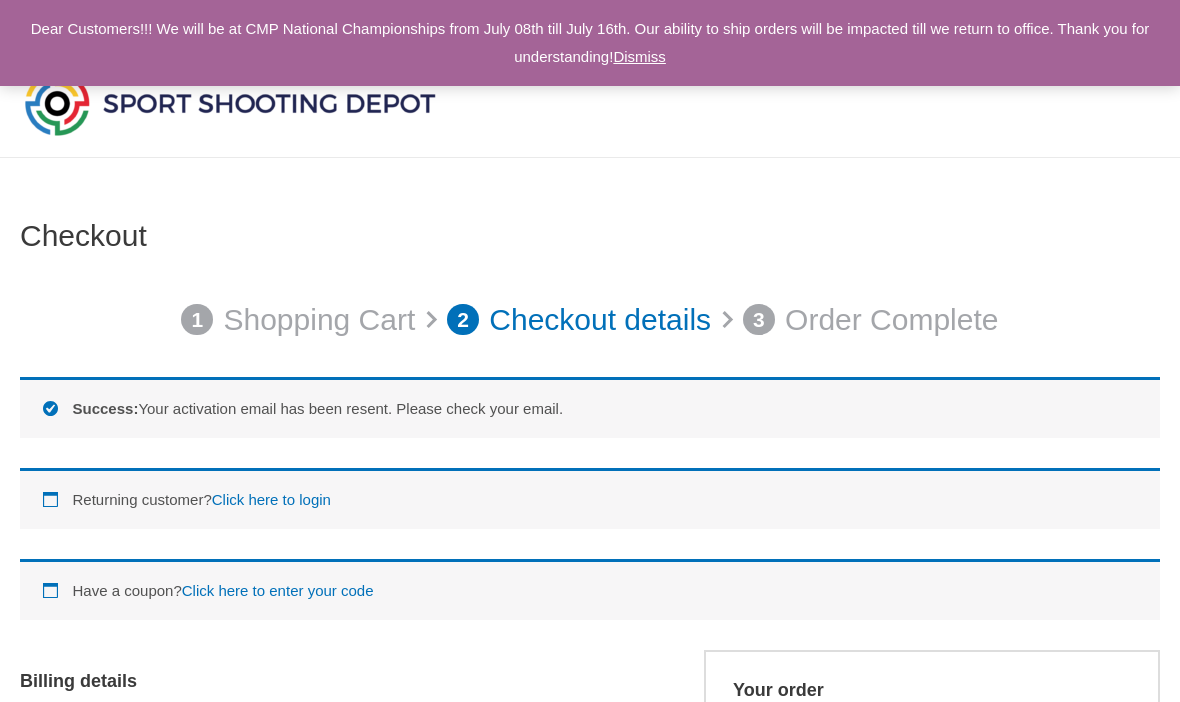 select on "**" 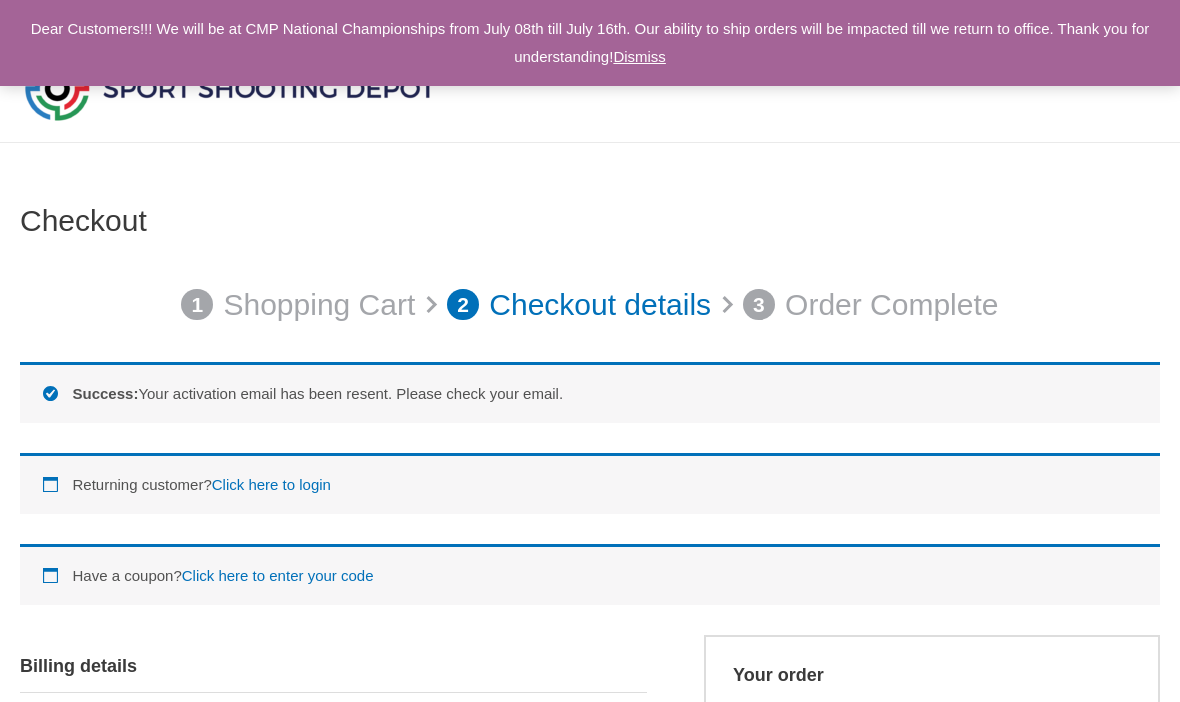 scroll, scrollTop: 0, scrollLeft: 0, axis: both 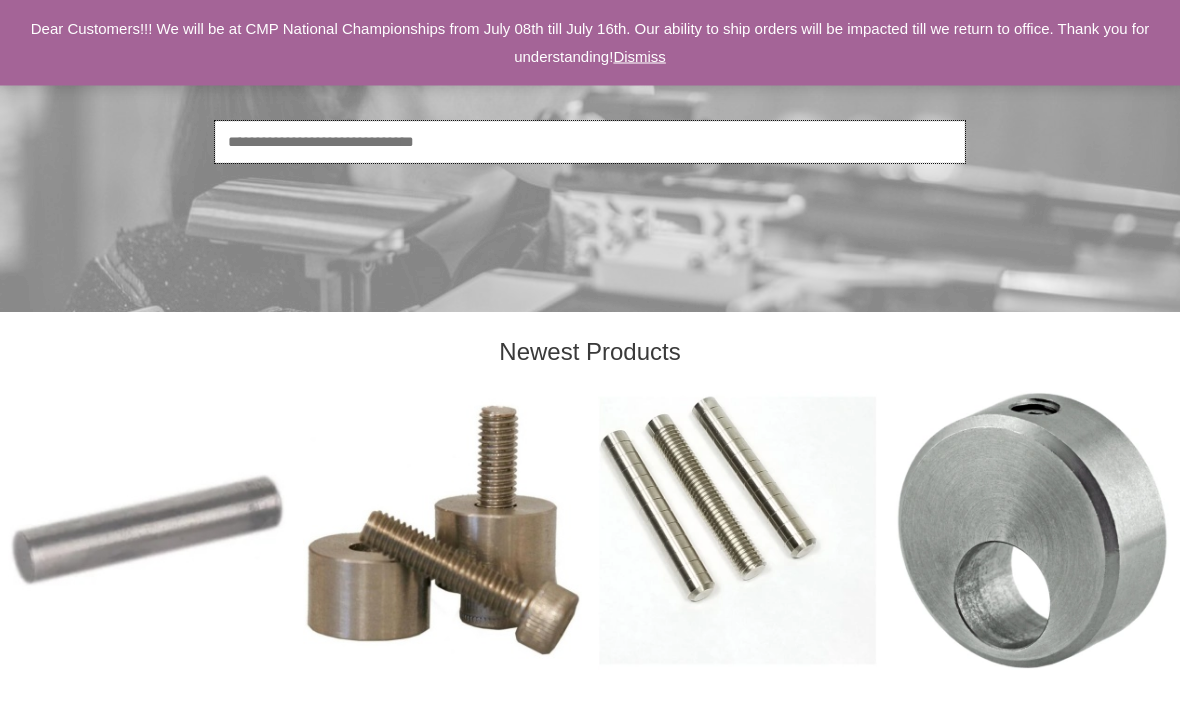 click on "Search" at bounding box center (590, 143) 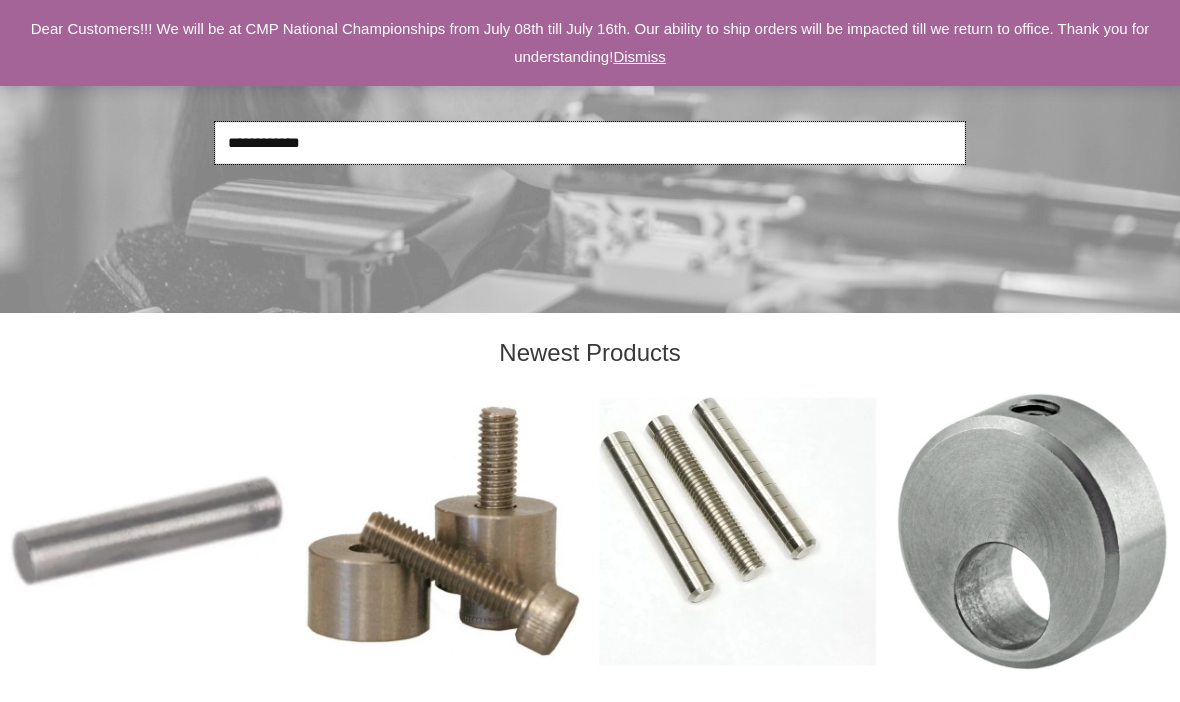 type on "**********" 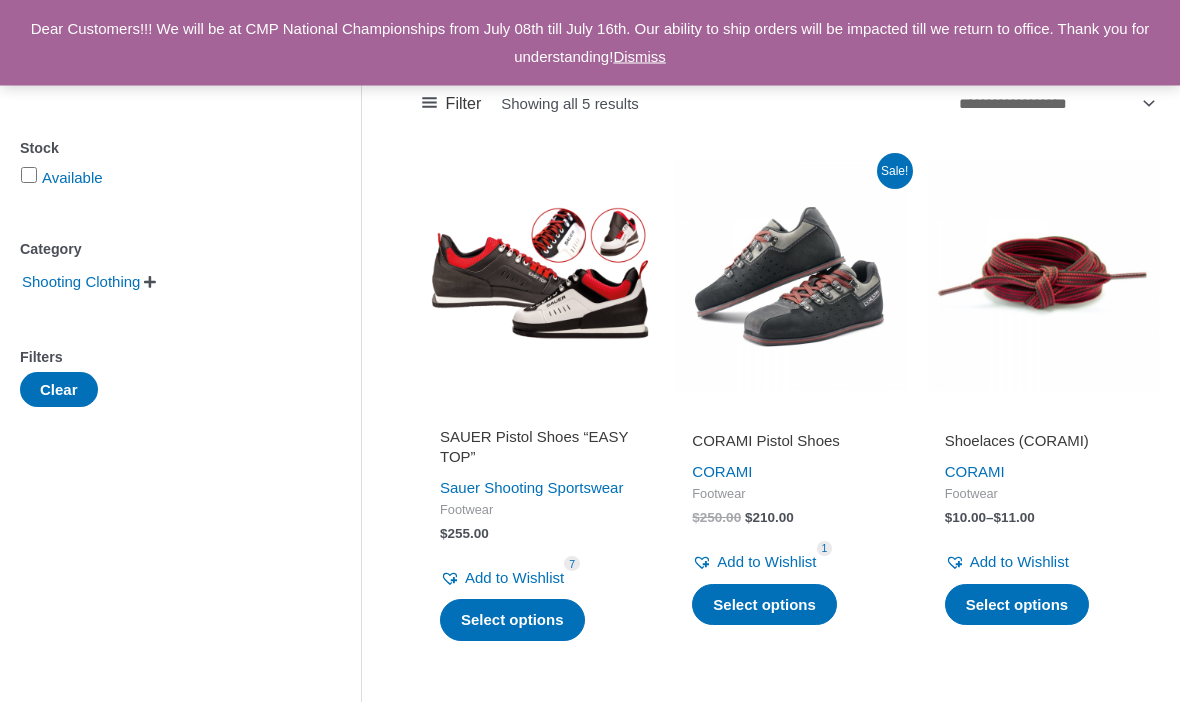 scroll, scrollTop: 267, scrollLeft: 0, axis: vertical 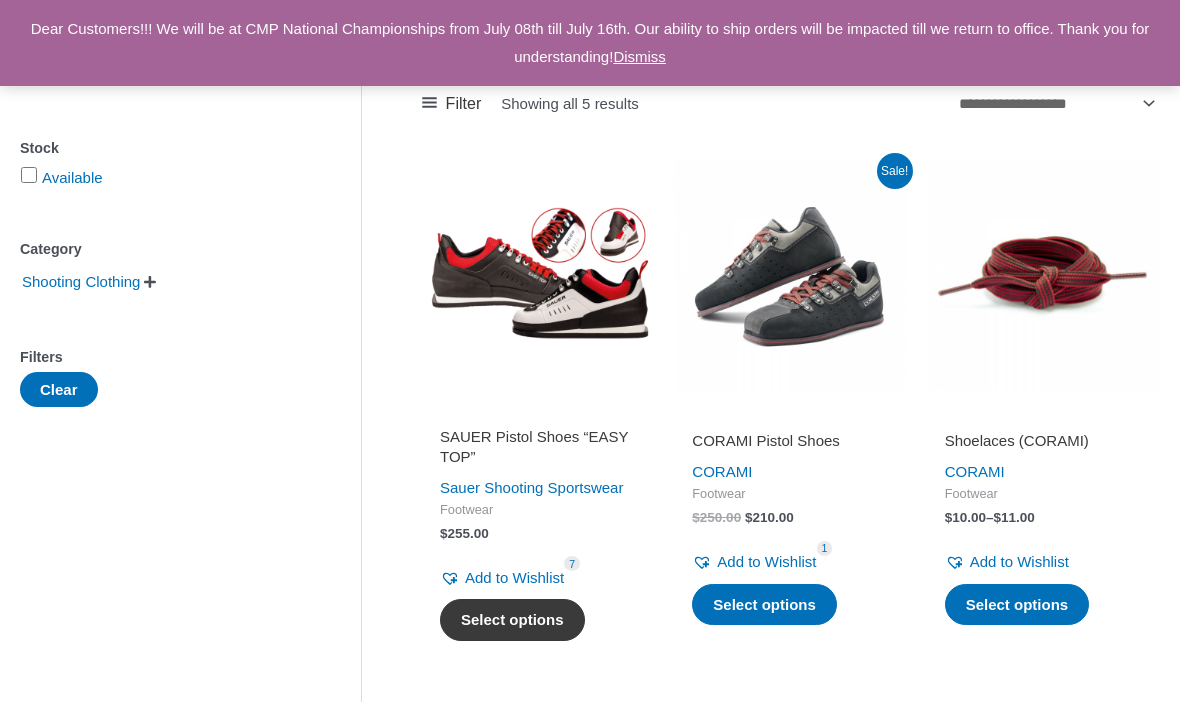 click on "Select options" at bounding box center [512, 620] 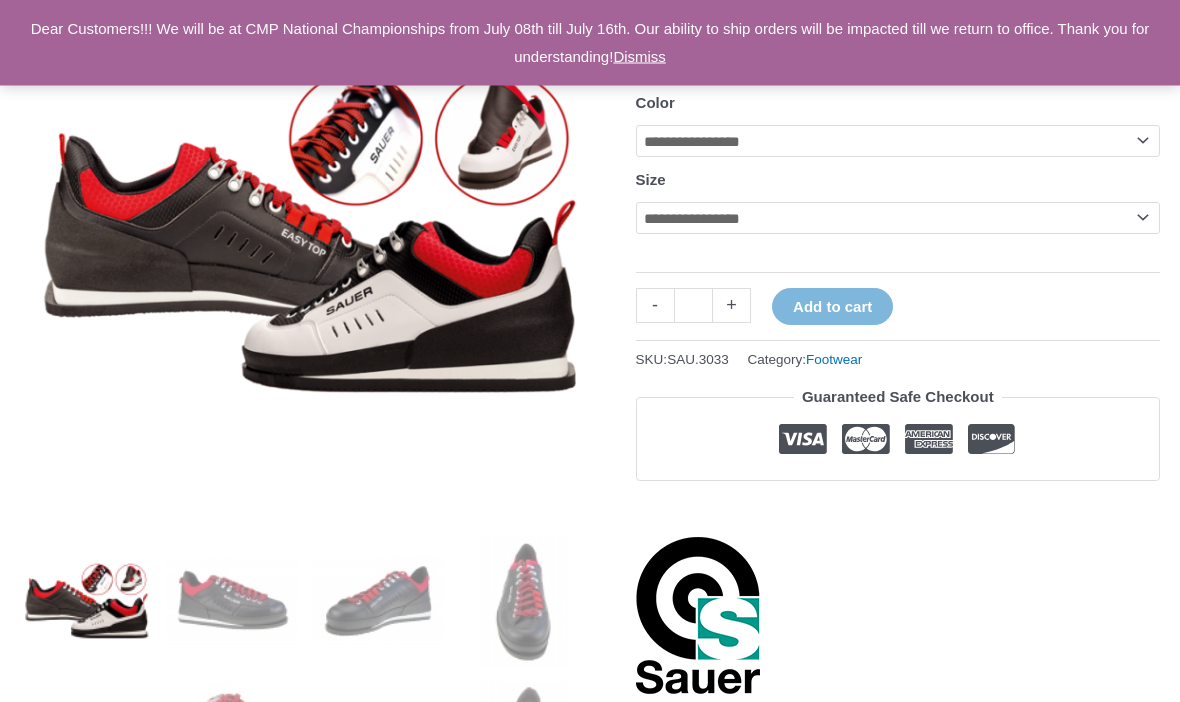 scroll, scrollTop: 214, scrollLeft: 0, axis: vertical 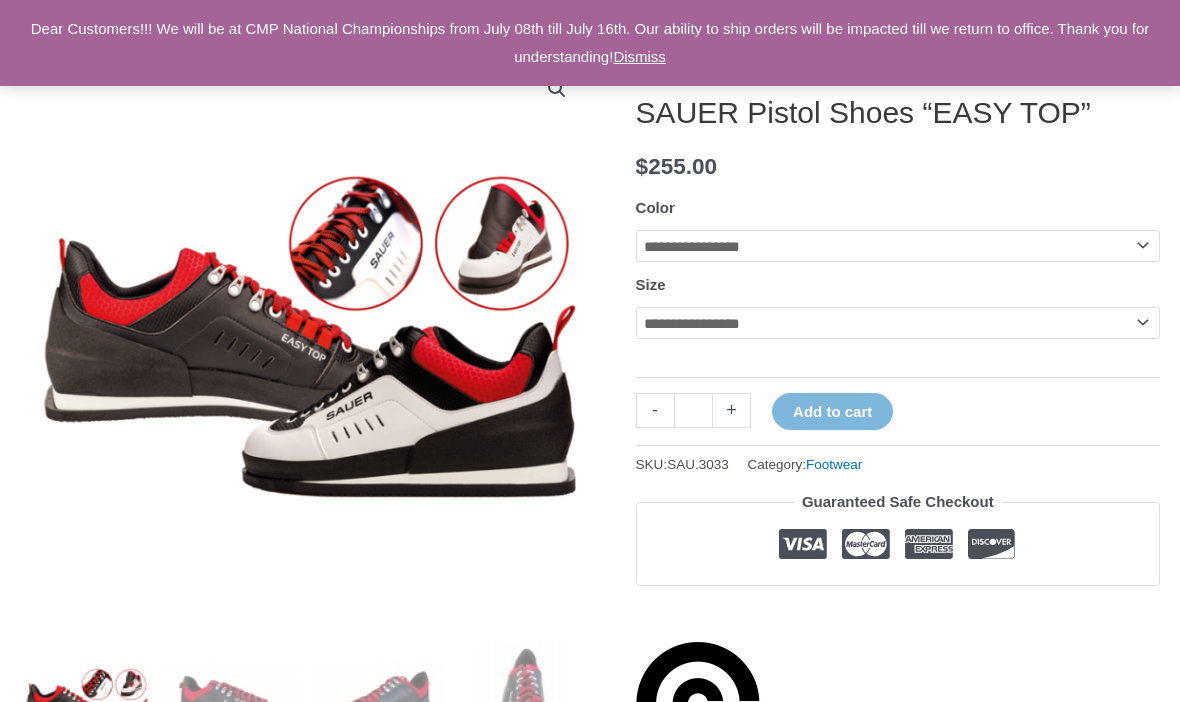 click on "**********" 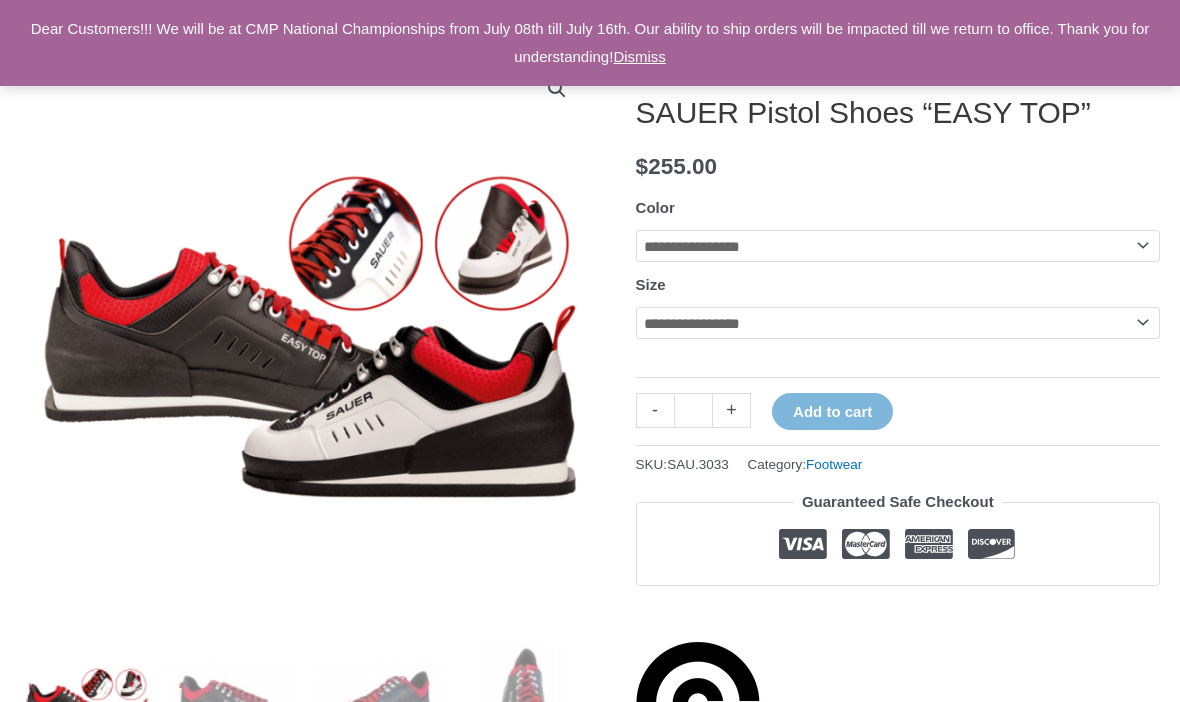 select on "*****" 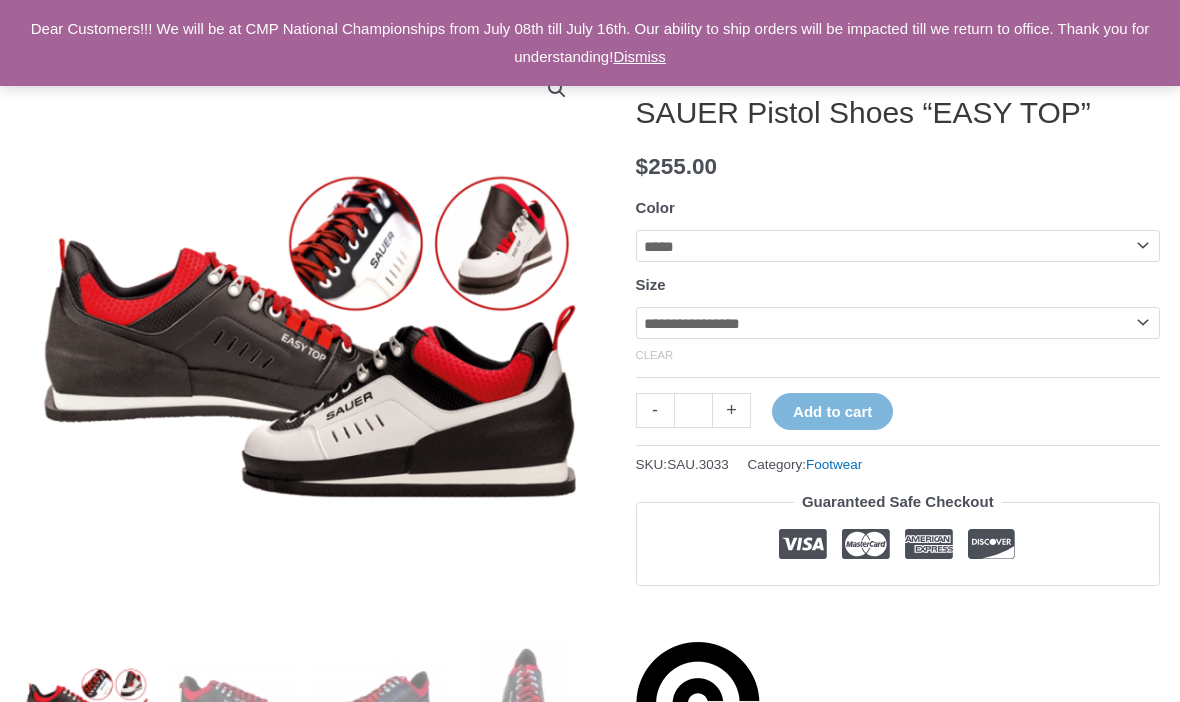 click on "**********" 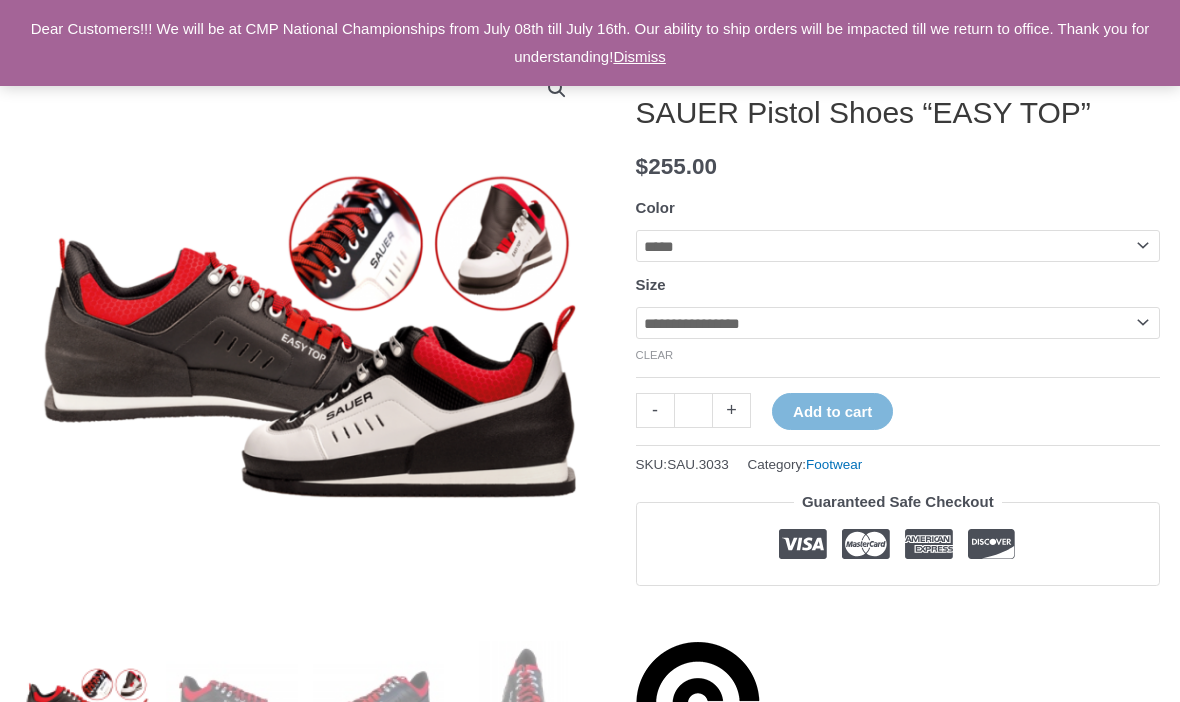click on "**********" 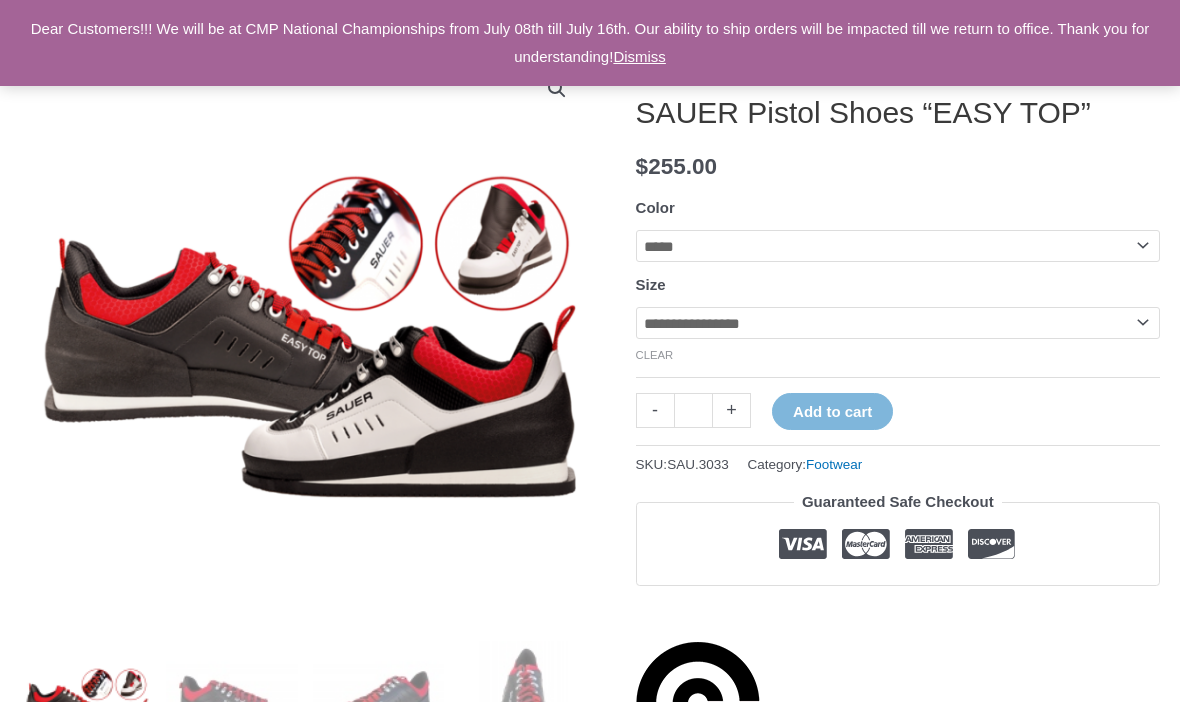 select on "**" 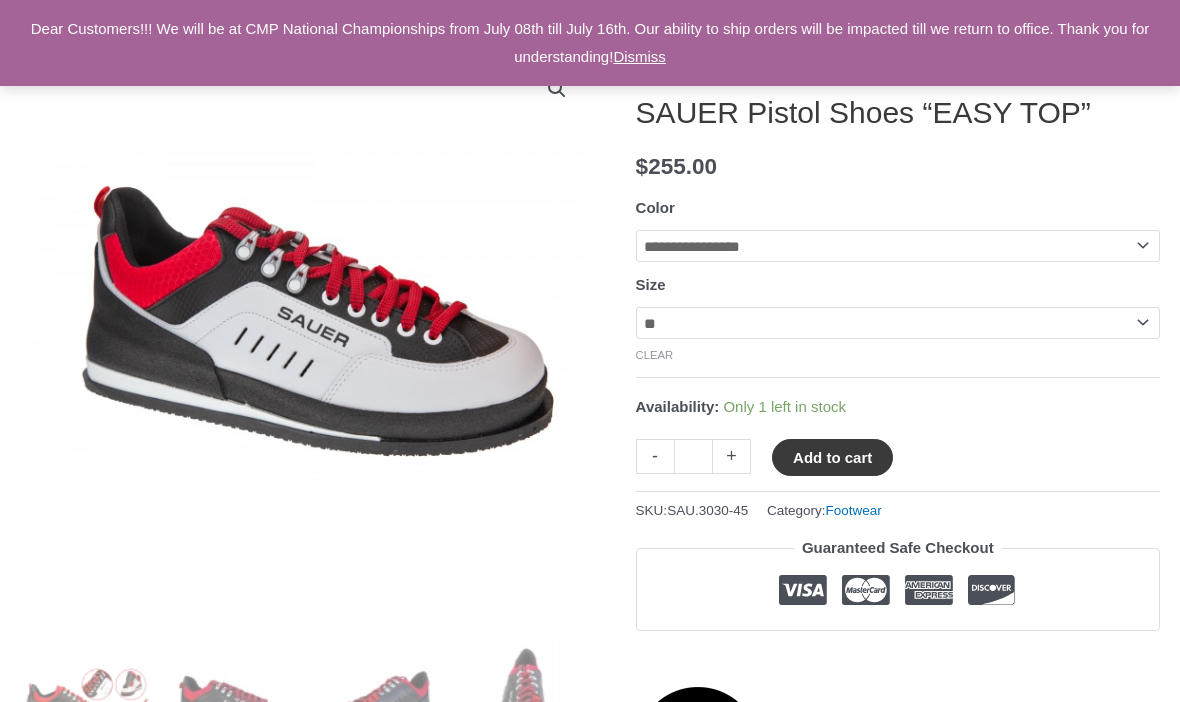click on "Add to cart" 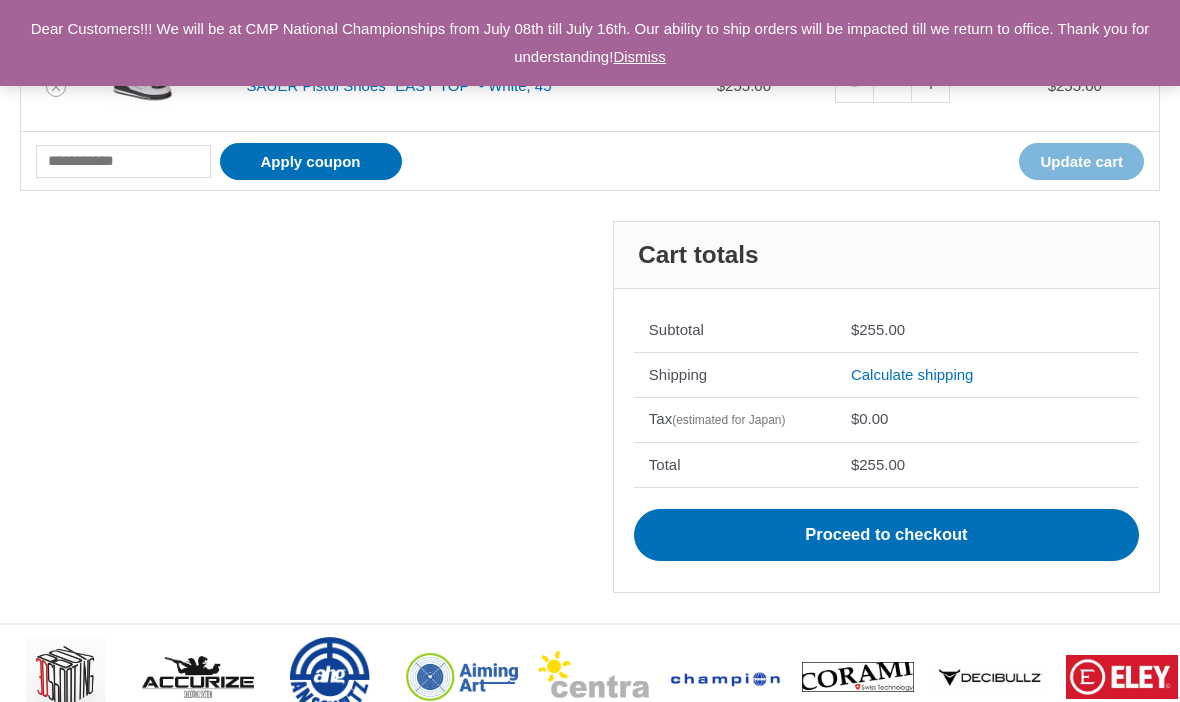 scroll, scrollTop: 390, scrollLeft: 0, axis: vertical 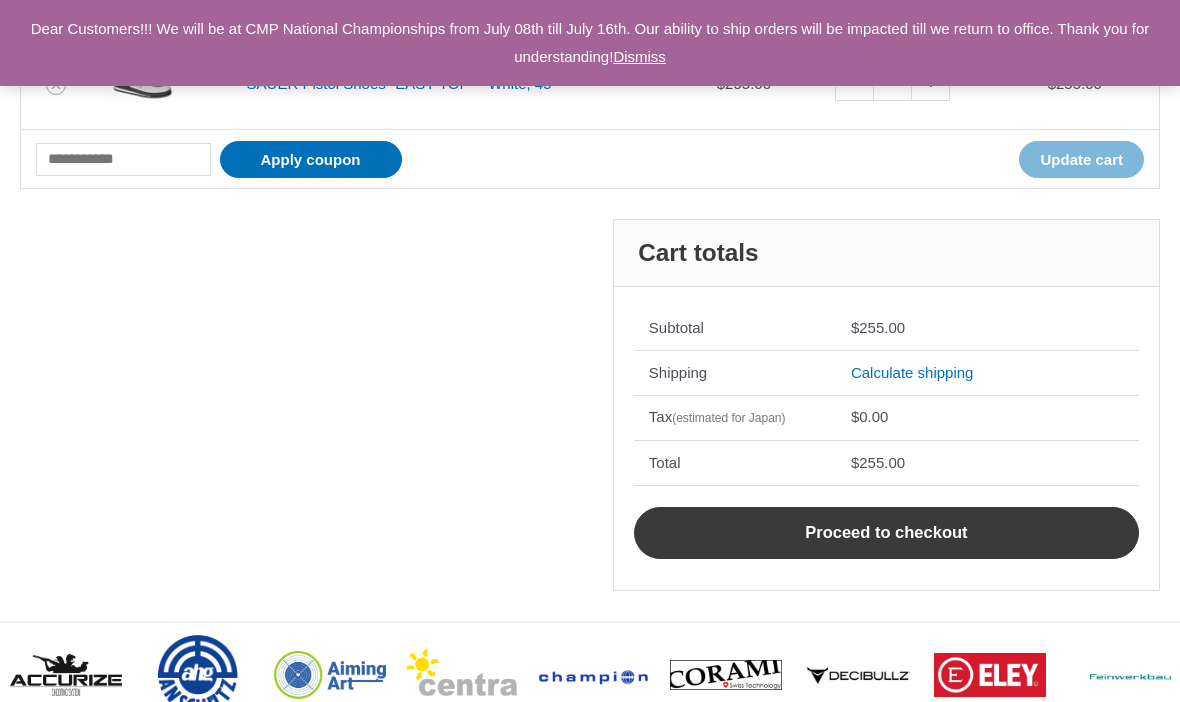 click on "Proceed to checkout" at bounding box center (886, 533) 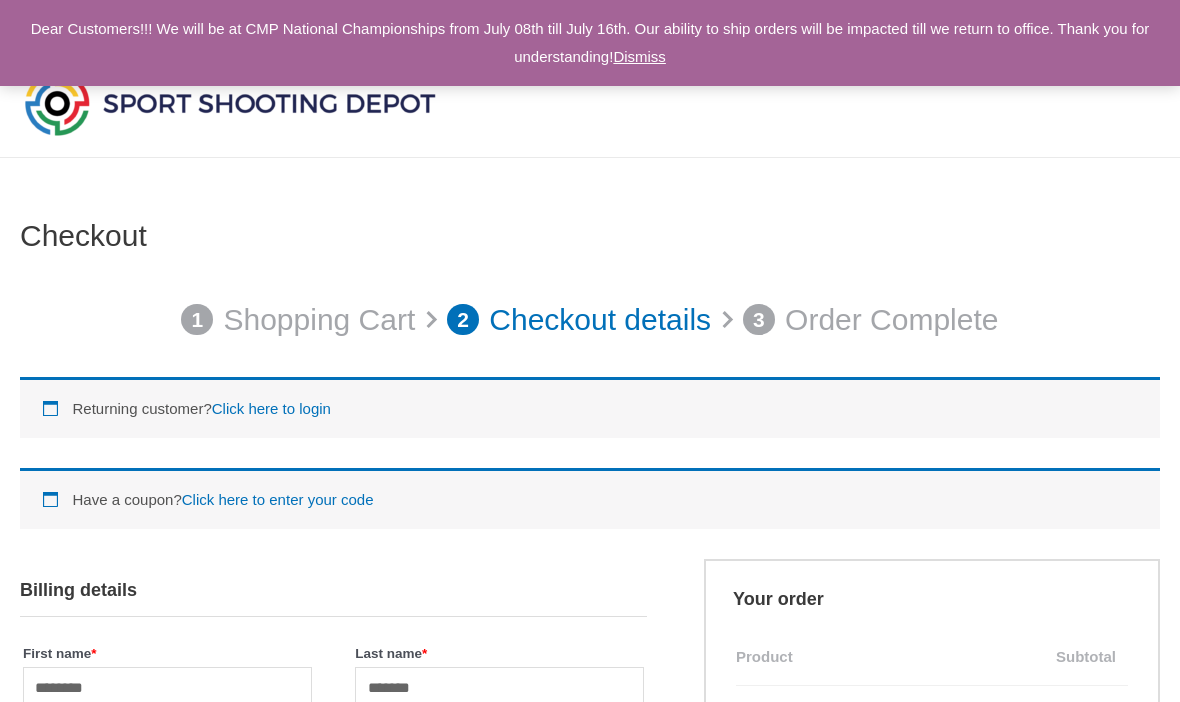 select on "**" 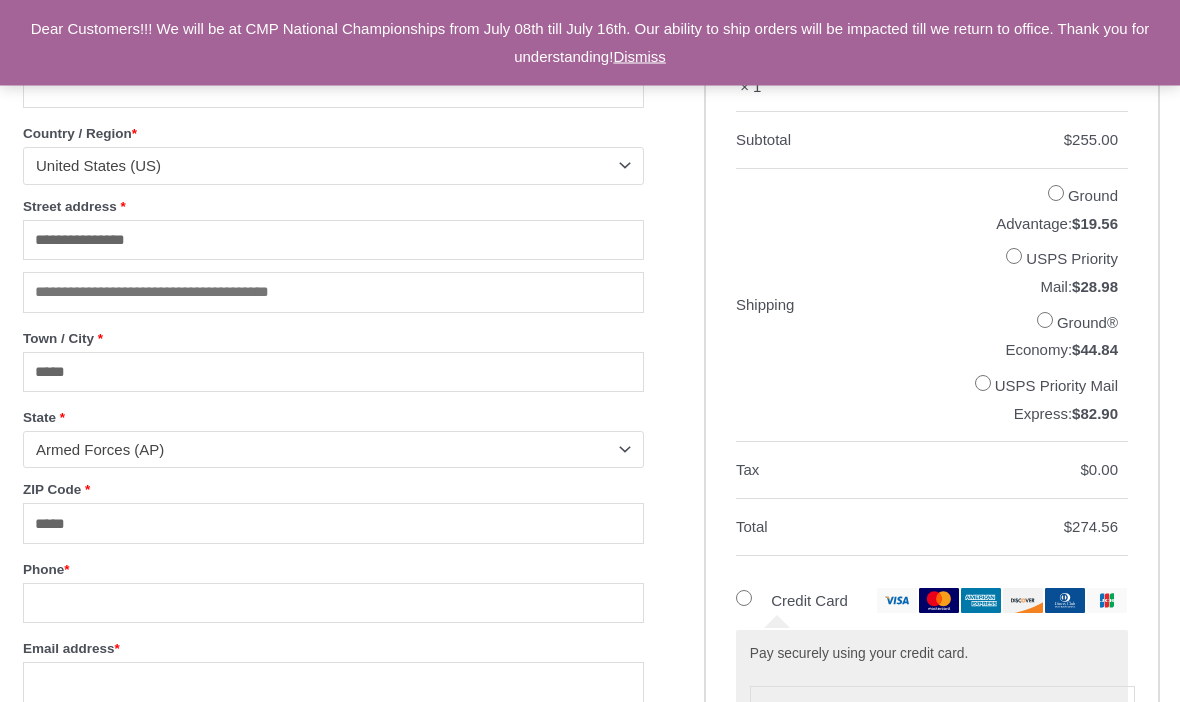 scroll, scrollTop: 679, scrollLeft: 0, axis: vertical 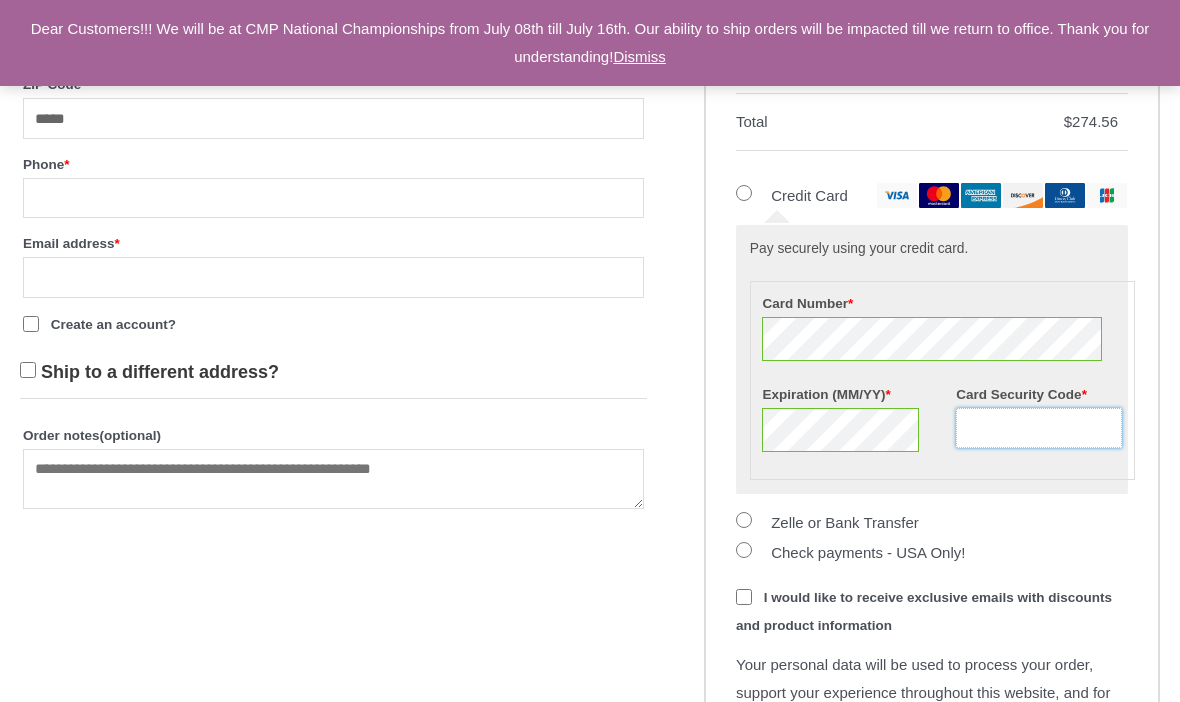 click on "Card Security Code  *" at bounding box center [1039, 428] 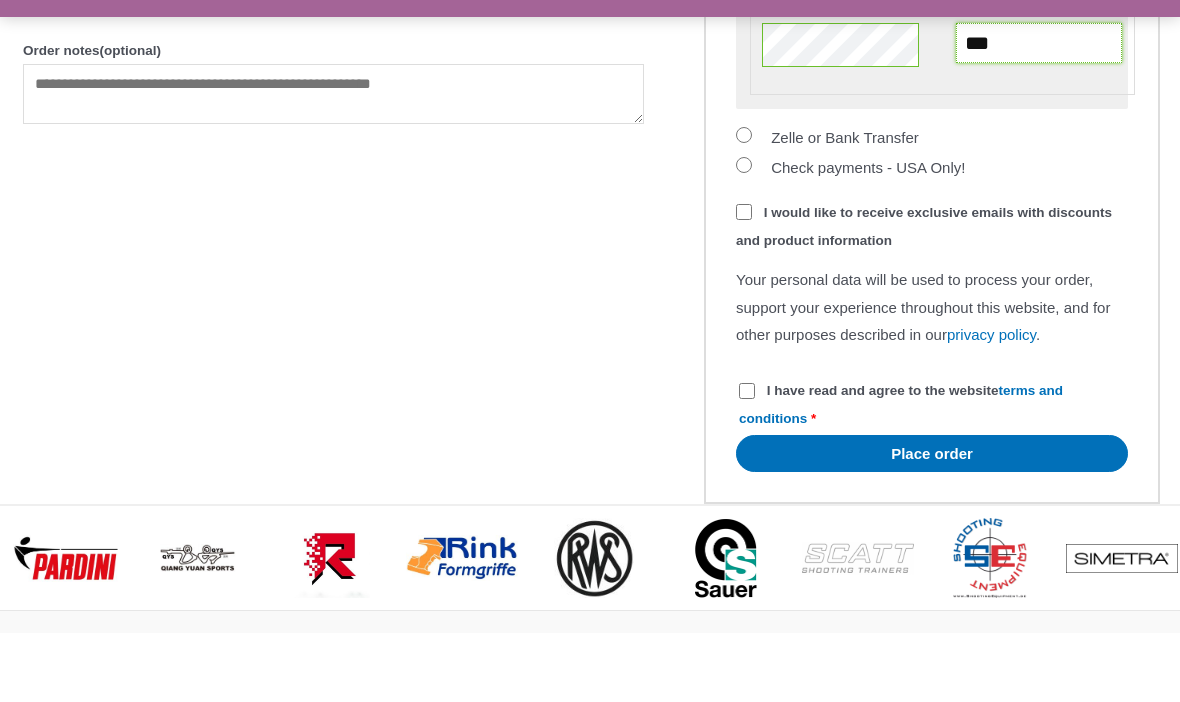 scroll, scrollTop: 1403, scrollLeft: 0, axis: vertical 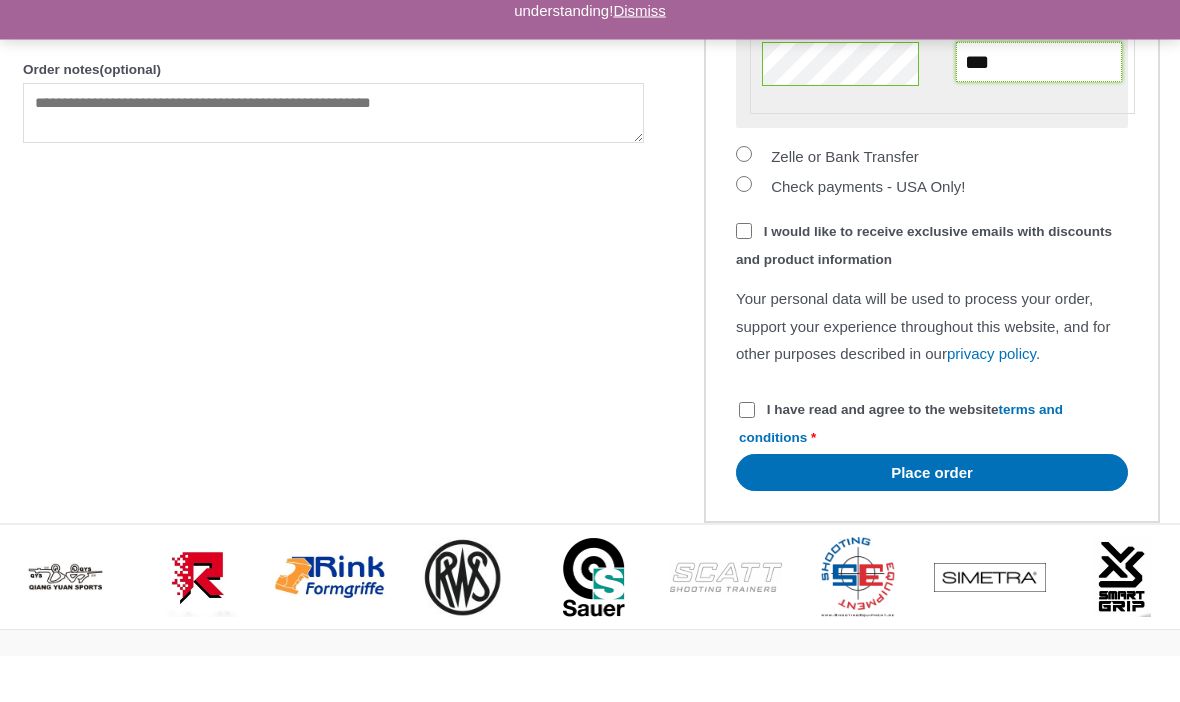 type on "***" 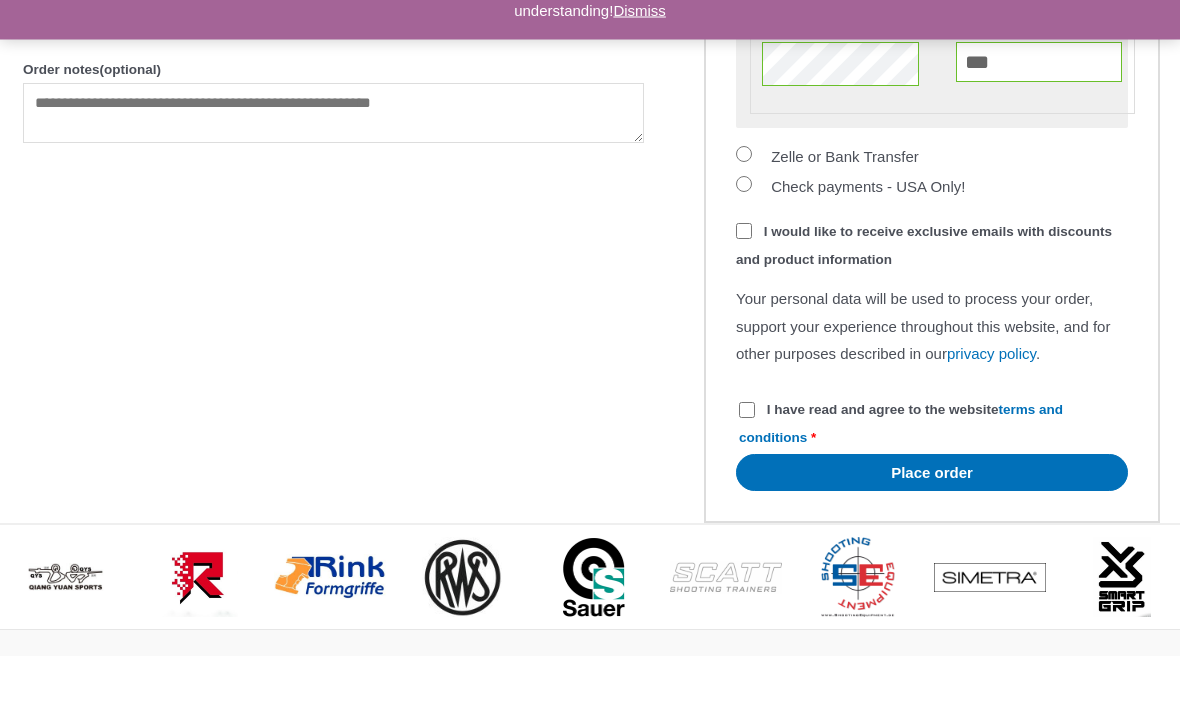 click on "I would like to receive exclusive emails with discounts and product information" at bounding box center [924, 292] 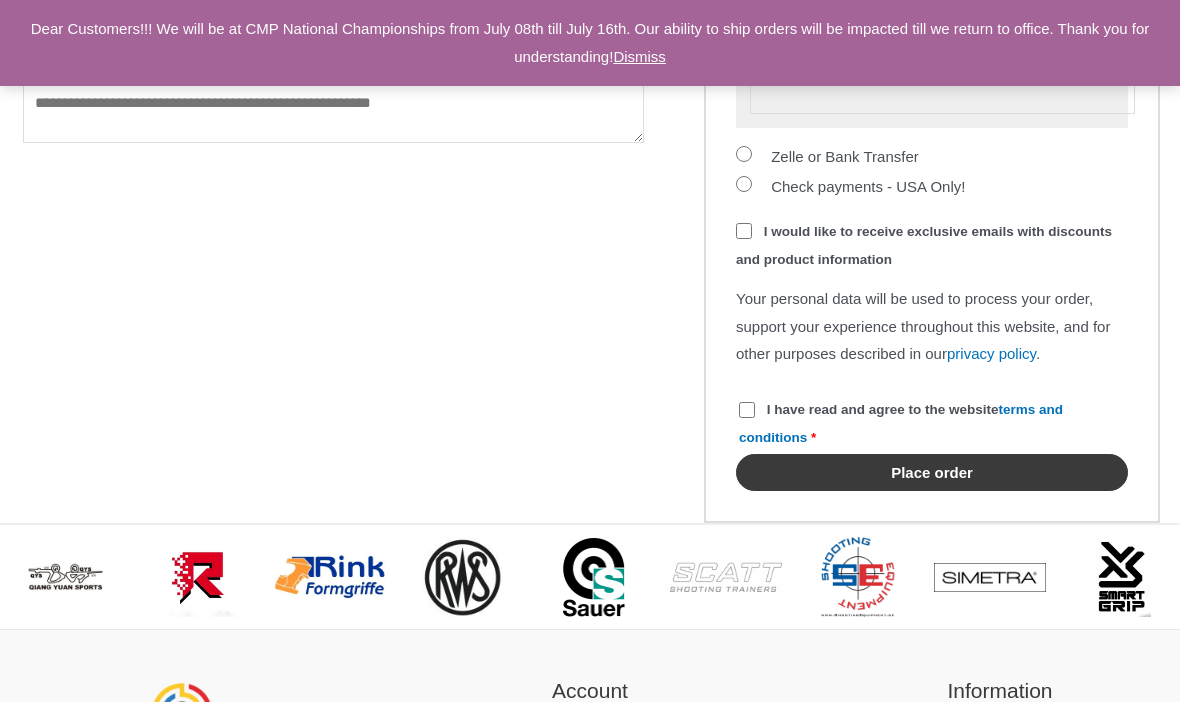 click on "Place order" at bounding box center (932, 472) 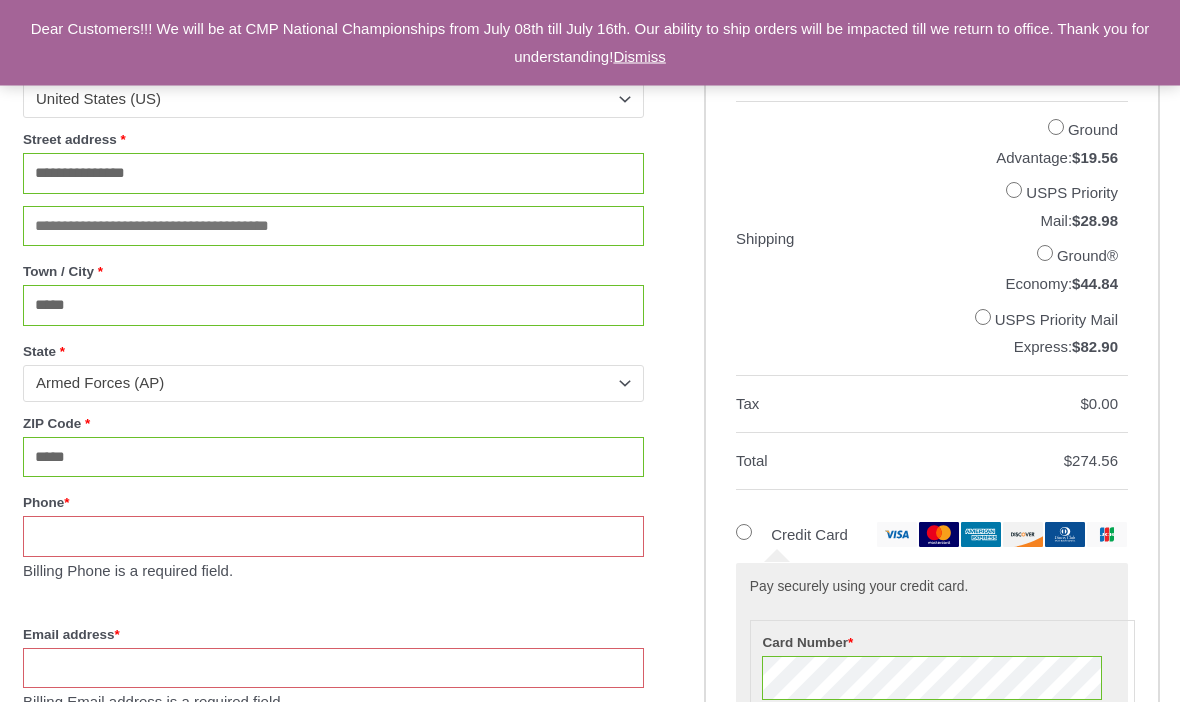 scroll, scrollTop: 872, scrollLeft: 0, axis: vertical 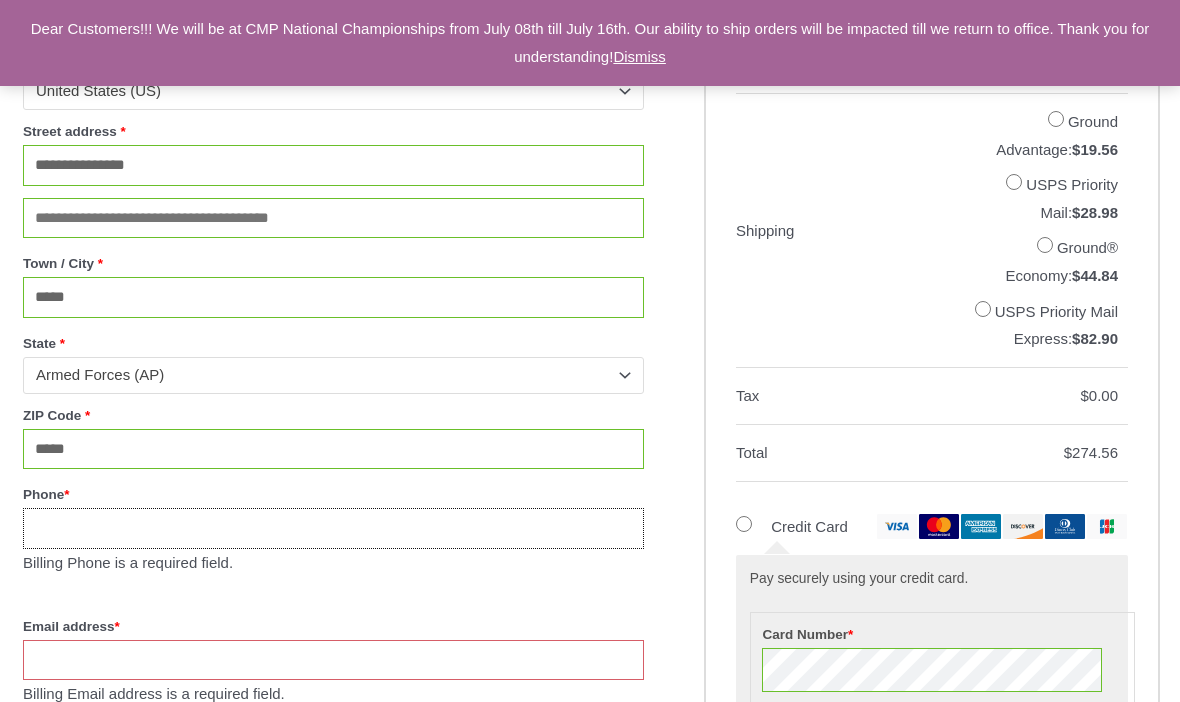 click on "Phone  *" at bounding box center [333, 528] 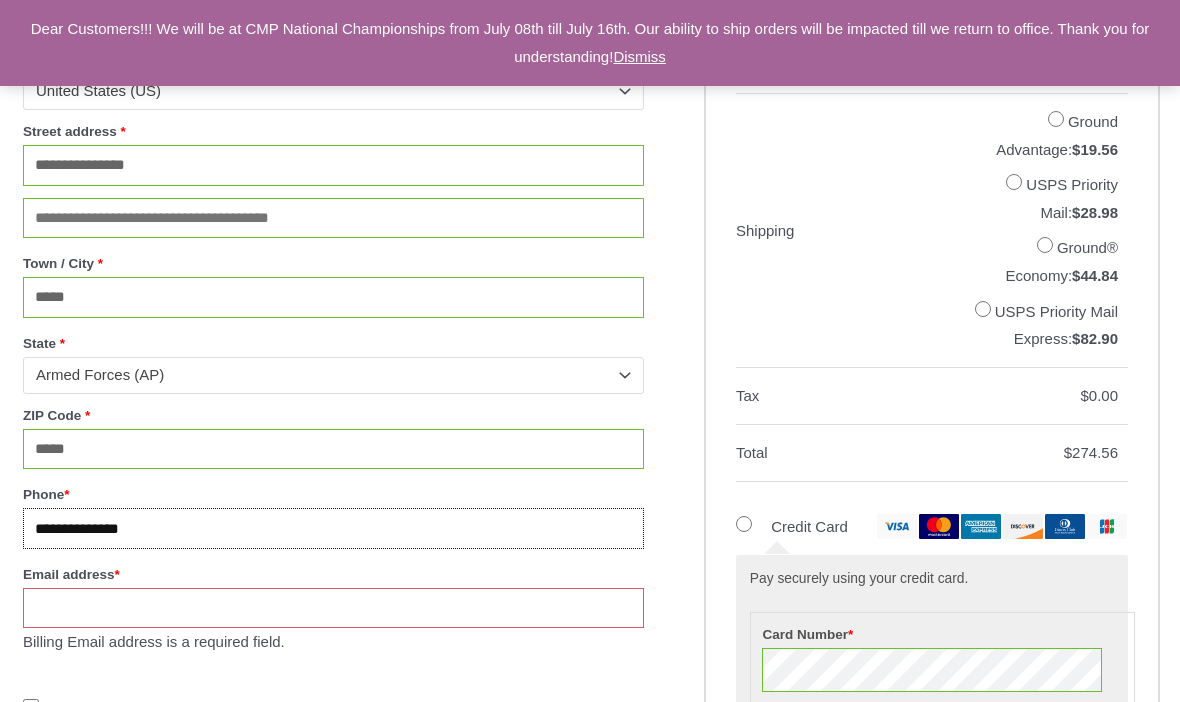 type on "**********" 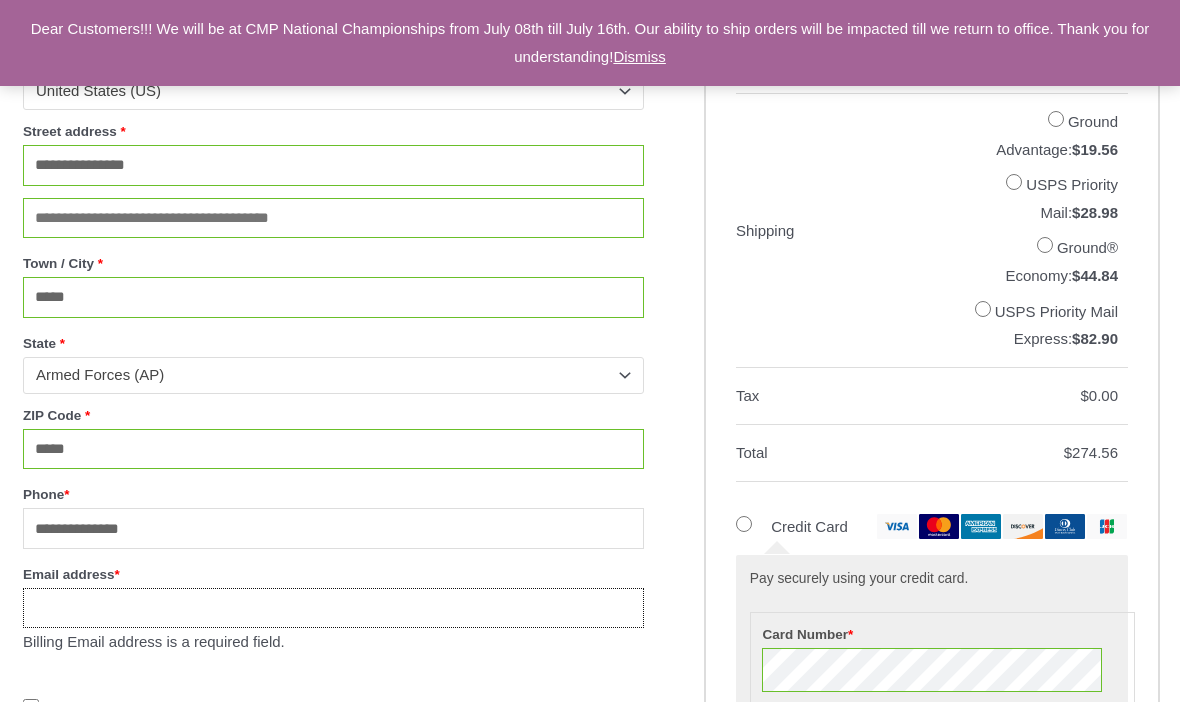 click on "Email address  *" at bounding box center [333, 608] 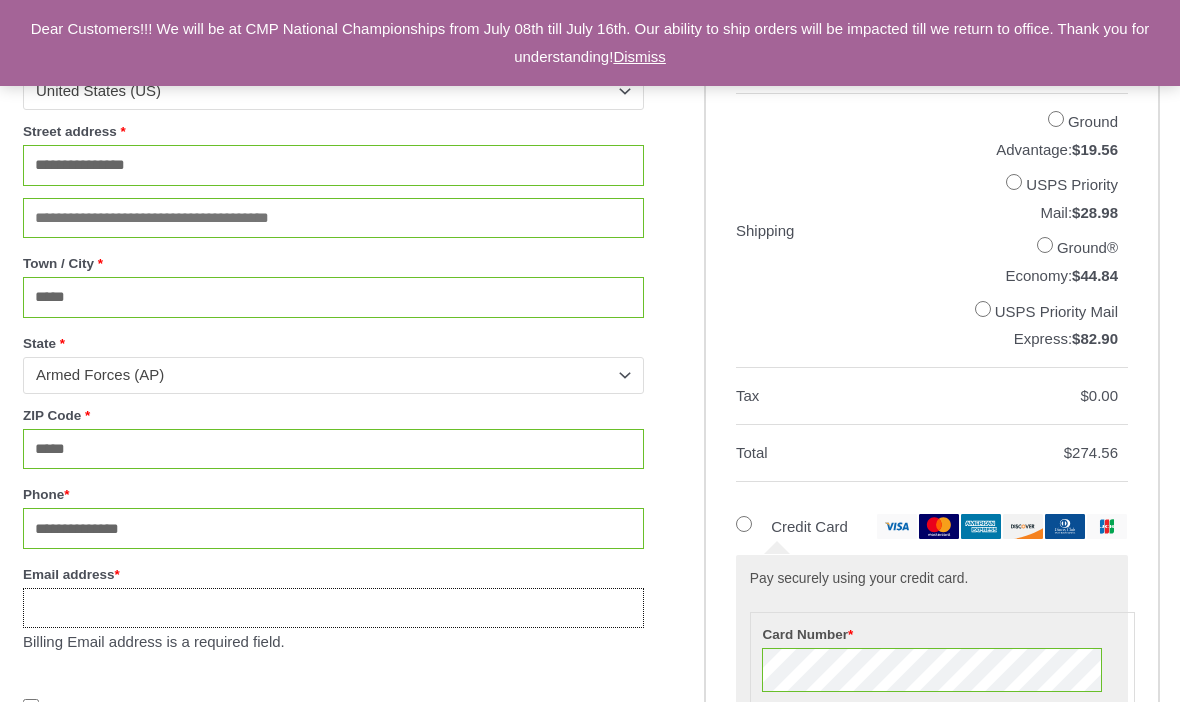 type on "**********" 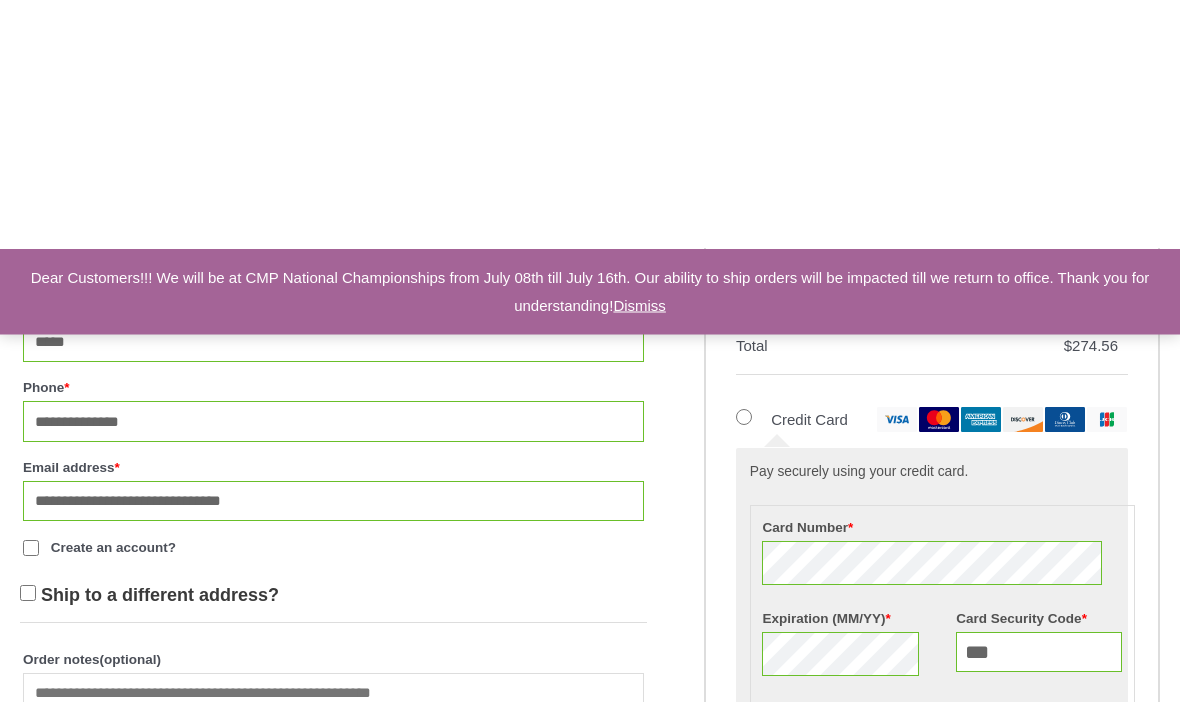 scroll, scrollTop: 1228, scrollLeft: 0, axis: vertical 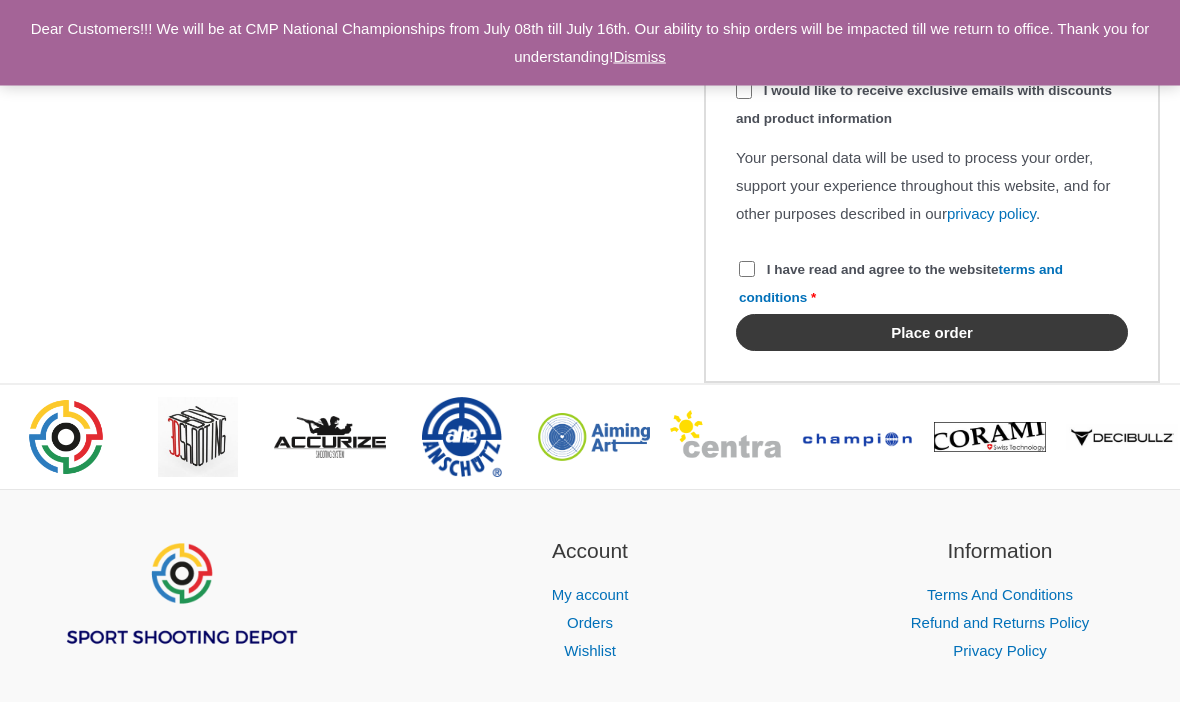 click on "Place order" at bounding box center [932, 333] 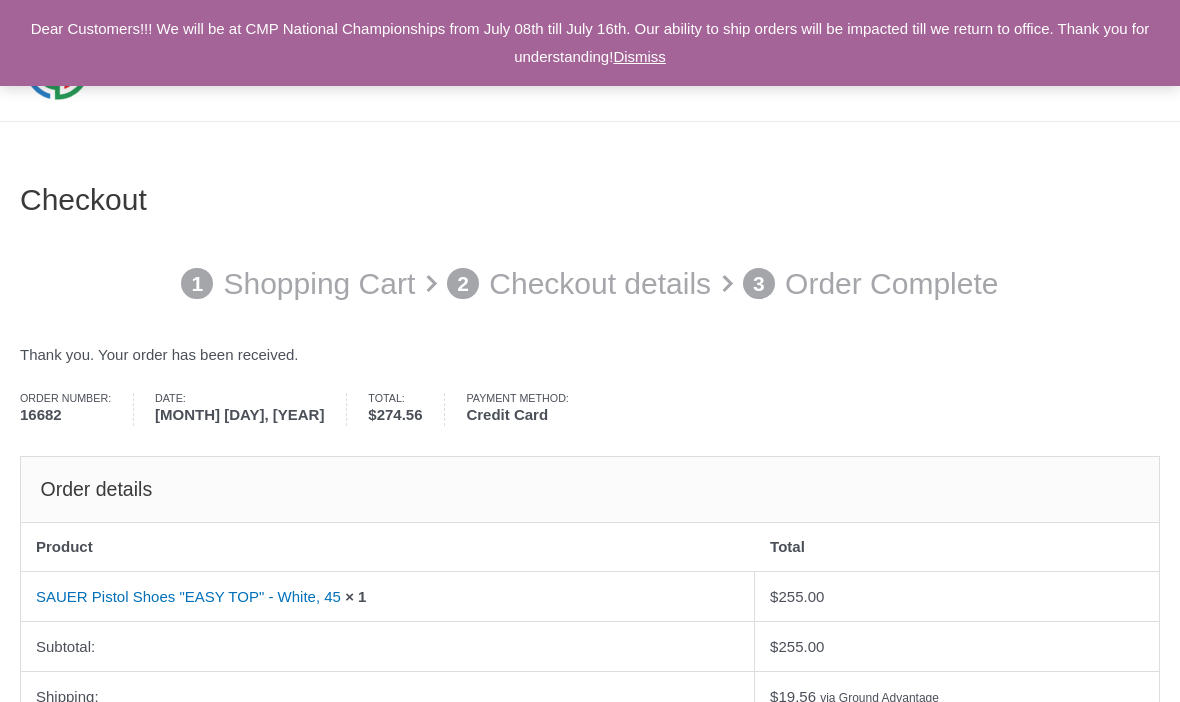 scroll, scrollTop: 0, scrollLeft: 0, axis: both 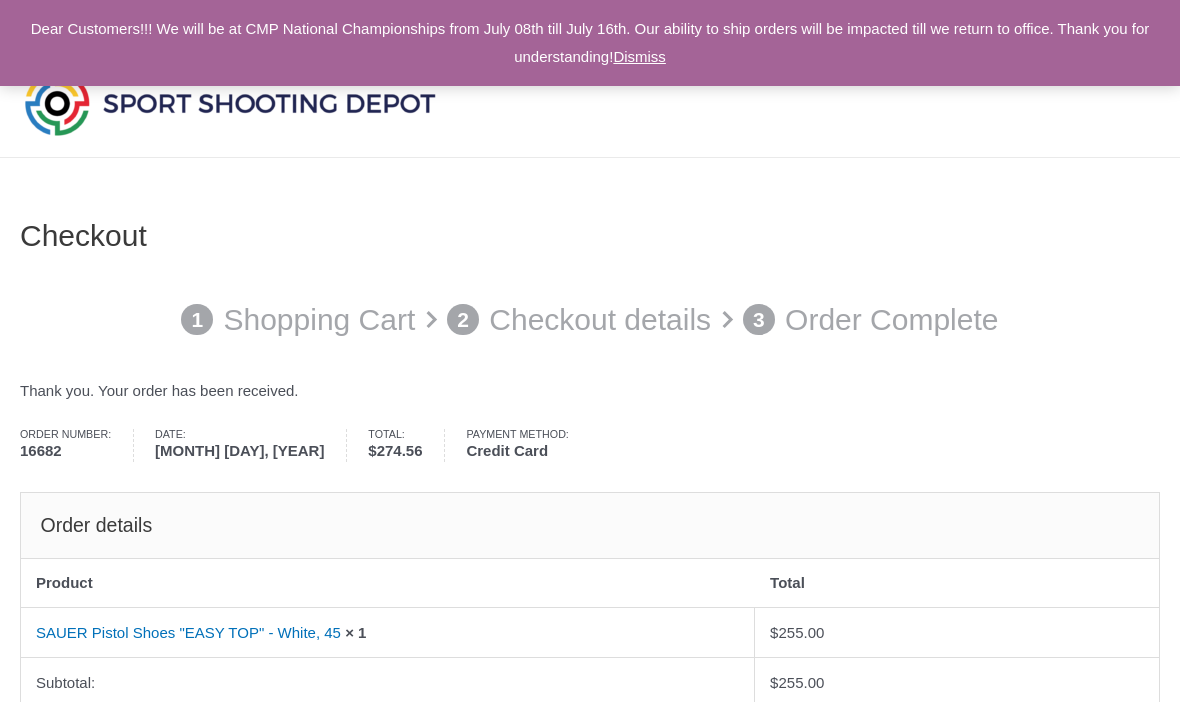 click at bounding box center [230, 103] 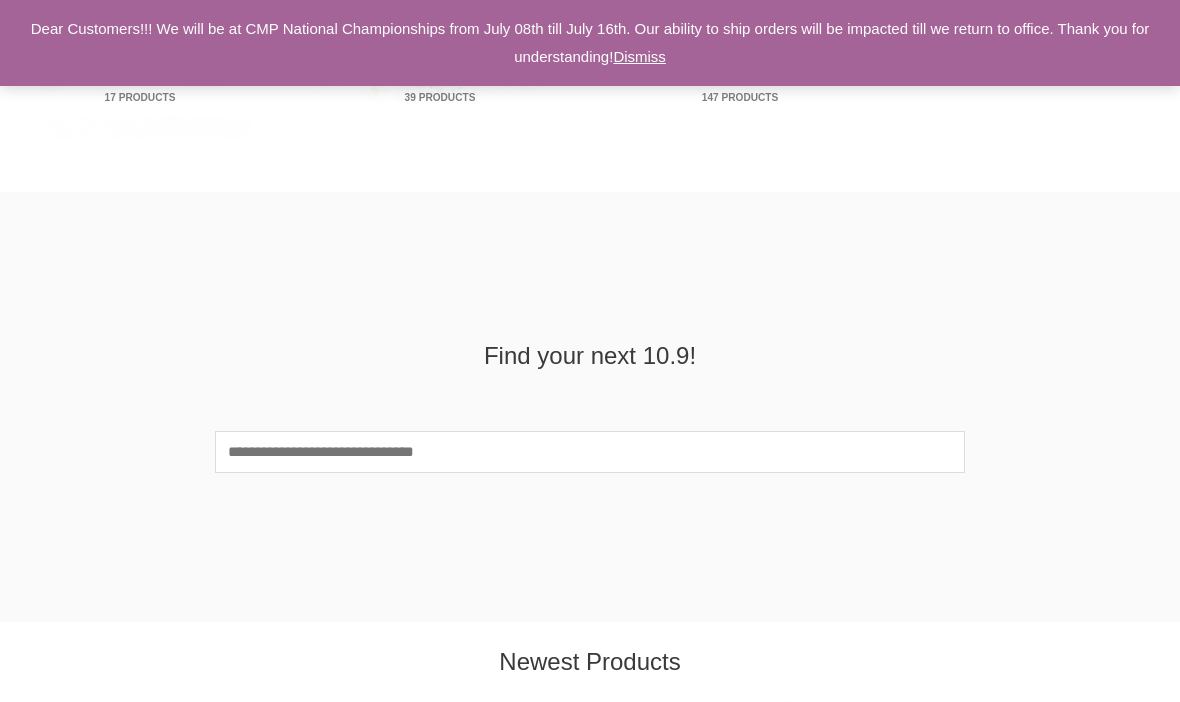 scroll, scrollTop: 1607, scrollLeft: 0, axis: vertical 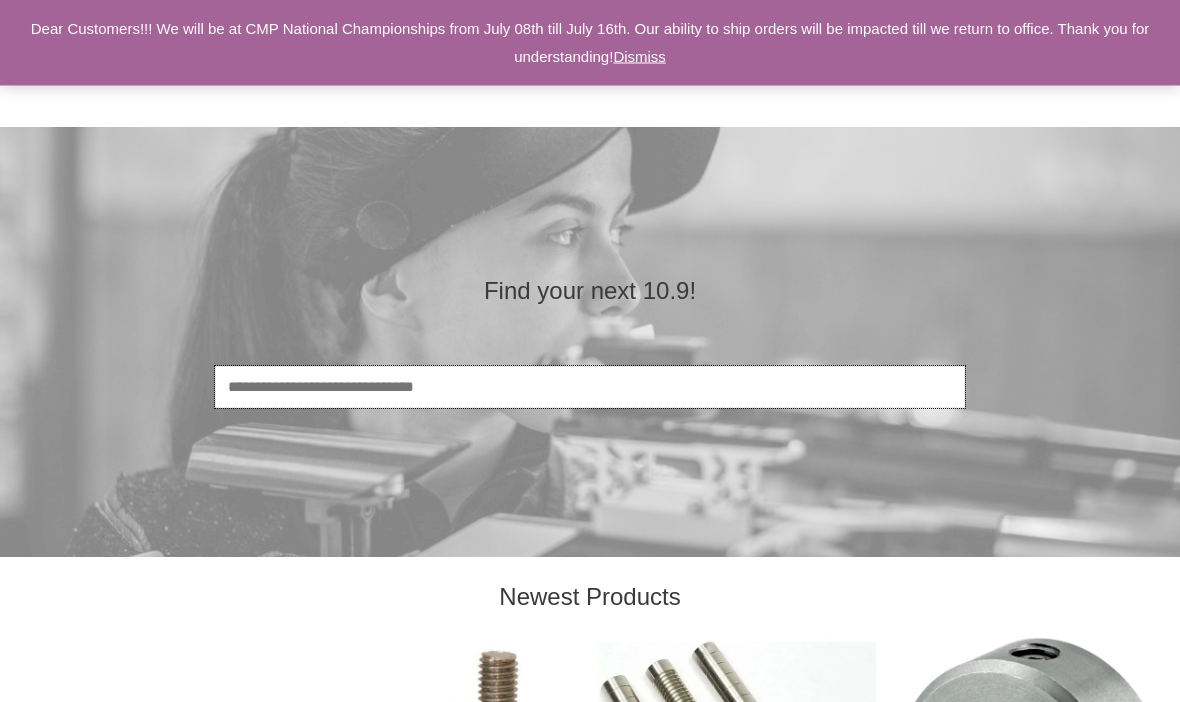 click on "Search" at bounding box center [590, 388] 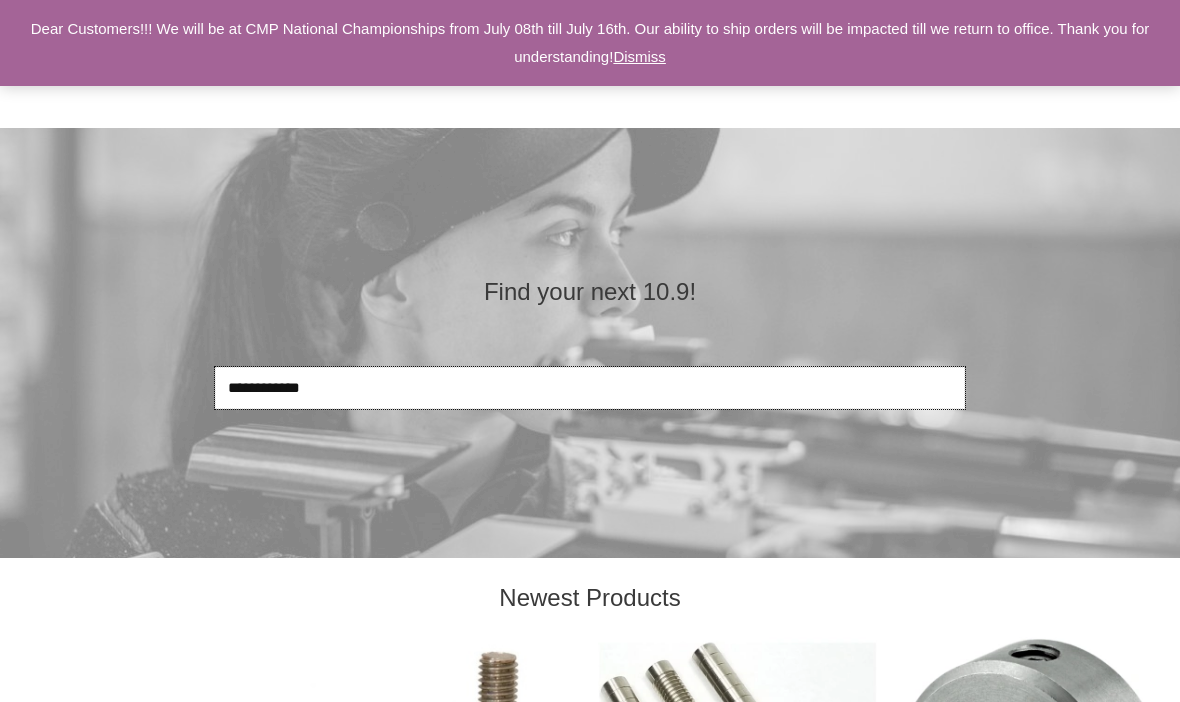 type on "**********" 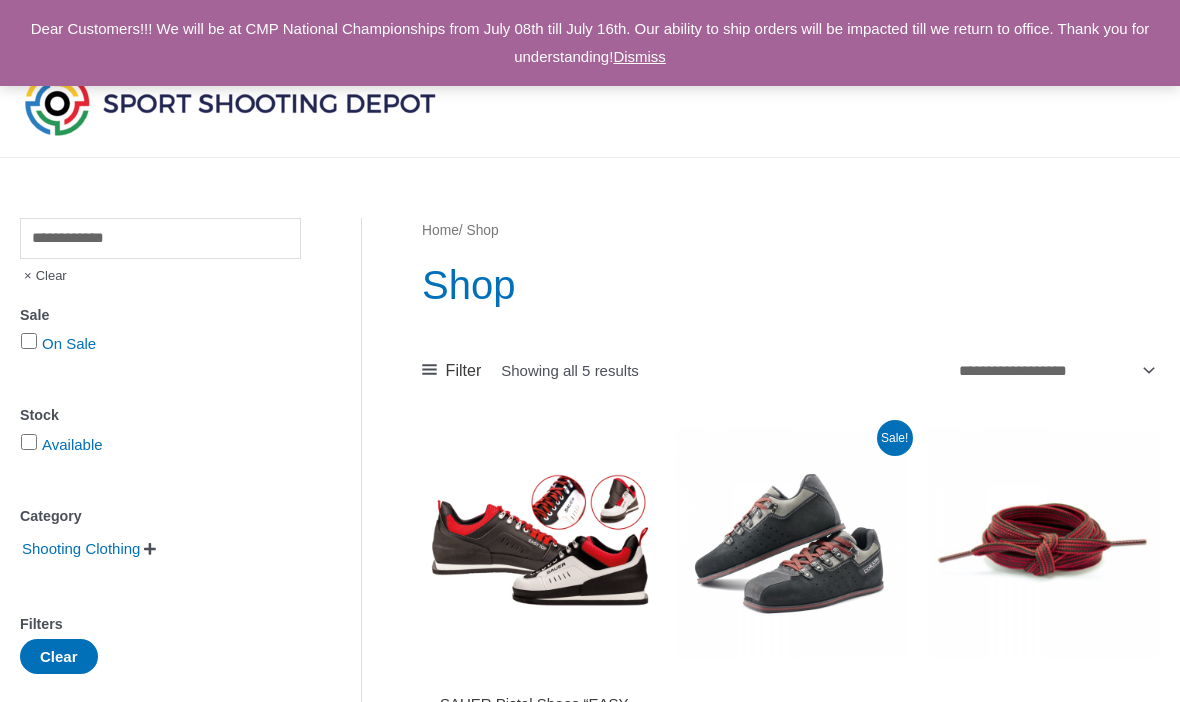 scroll, scrollTop: 0, scrollLeft: 0, axis: both 